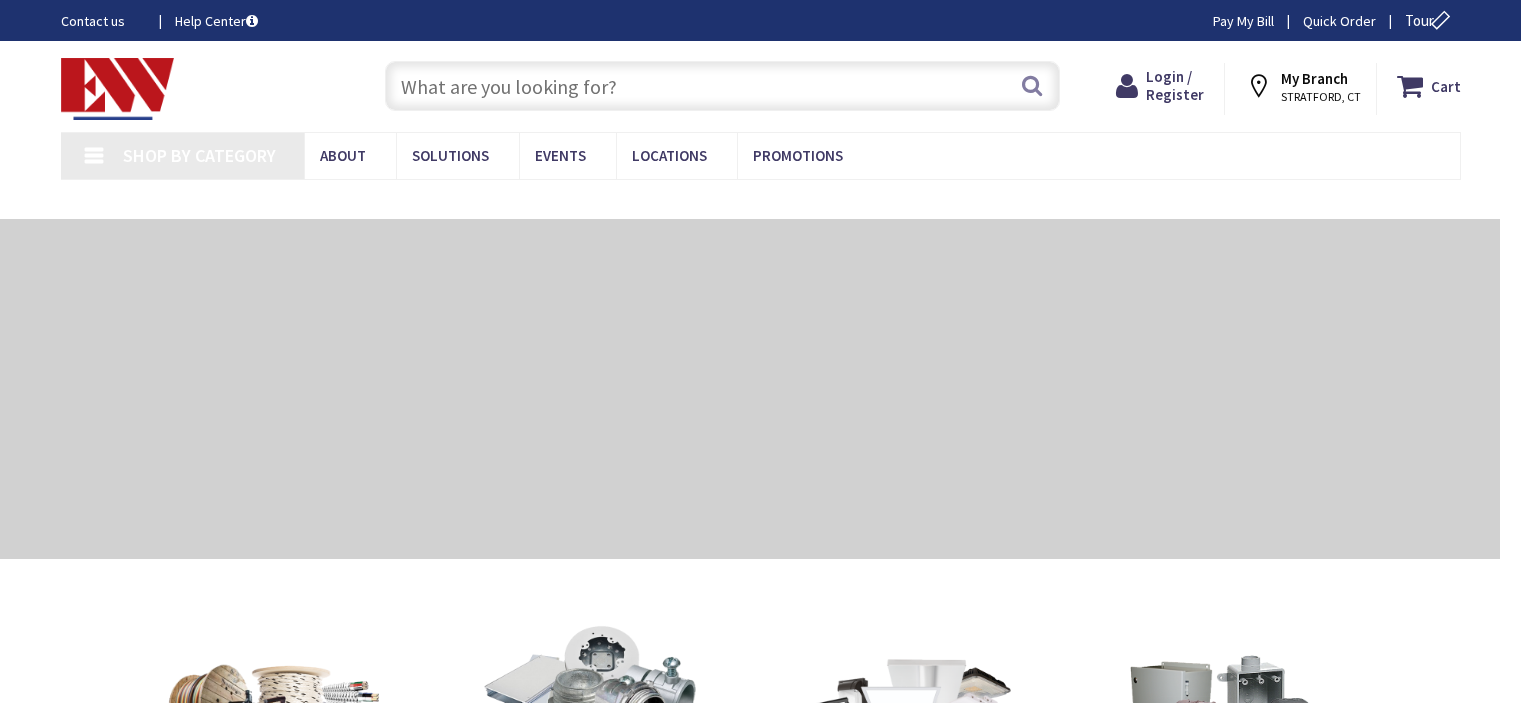 scroll, scrollTop: 0, scrollLeft: 0, axis: both 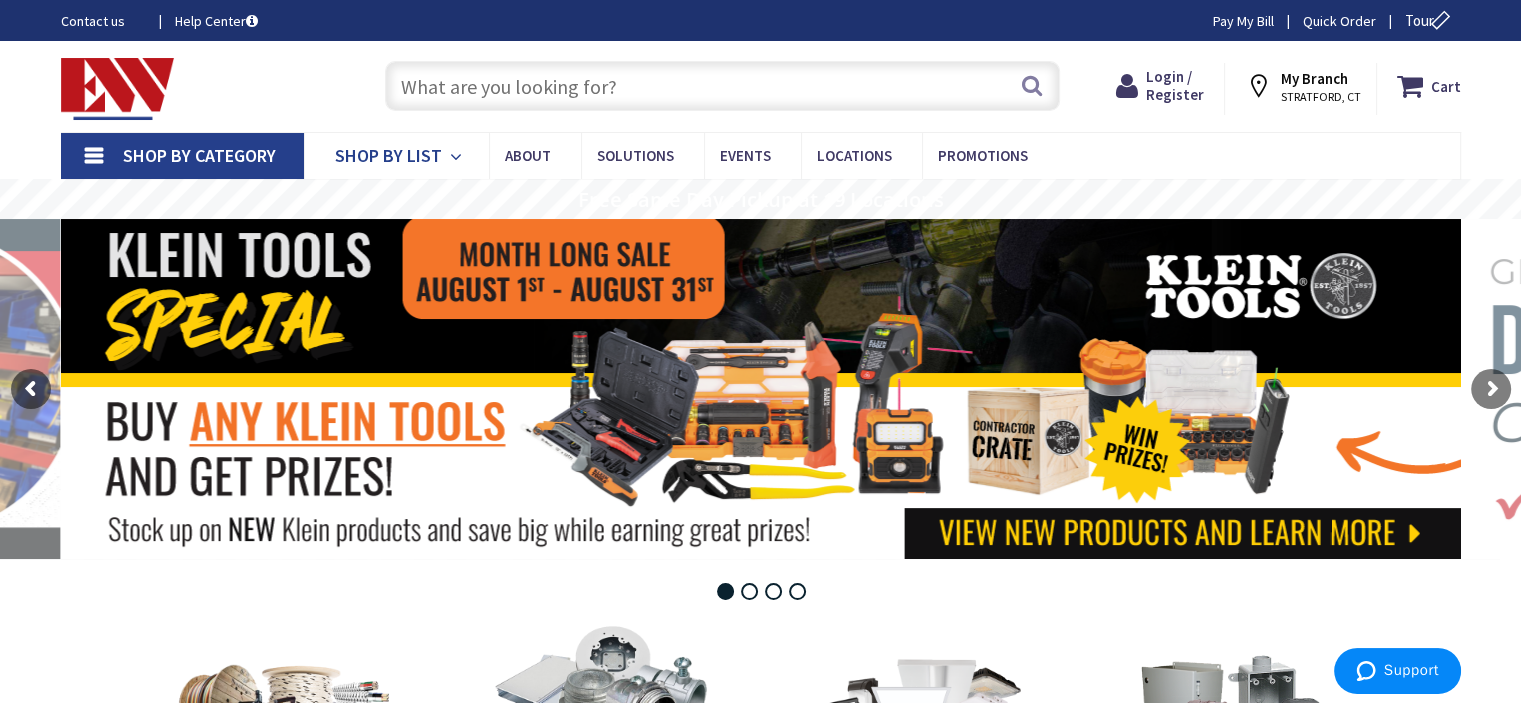 click on "Shop By List" at bounding box center (388, 155) 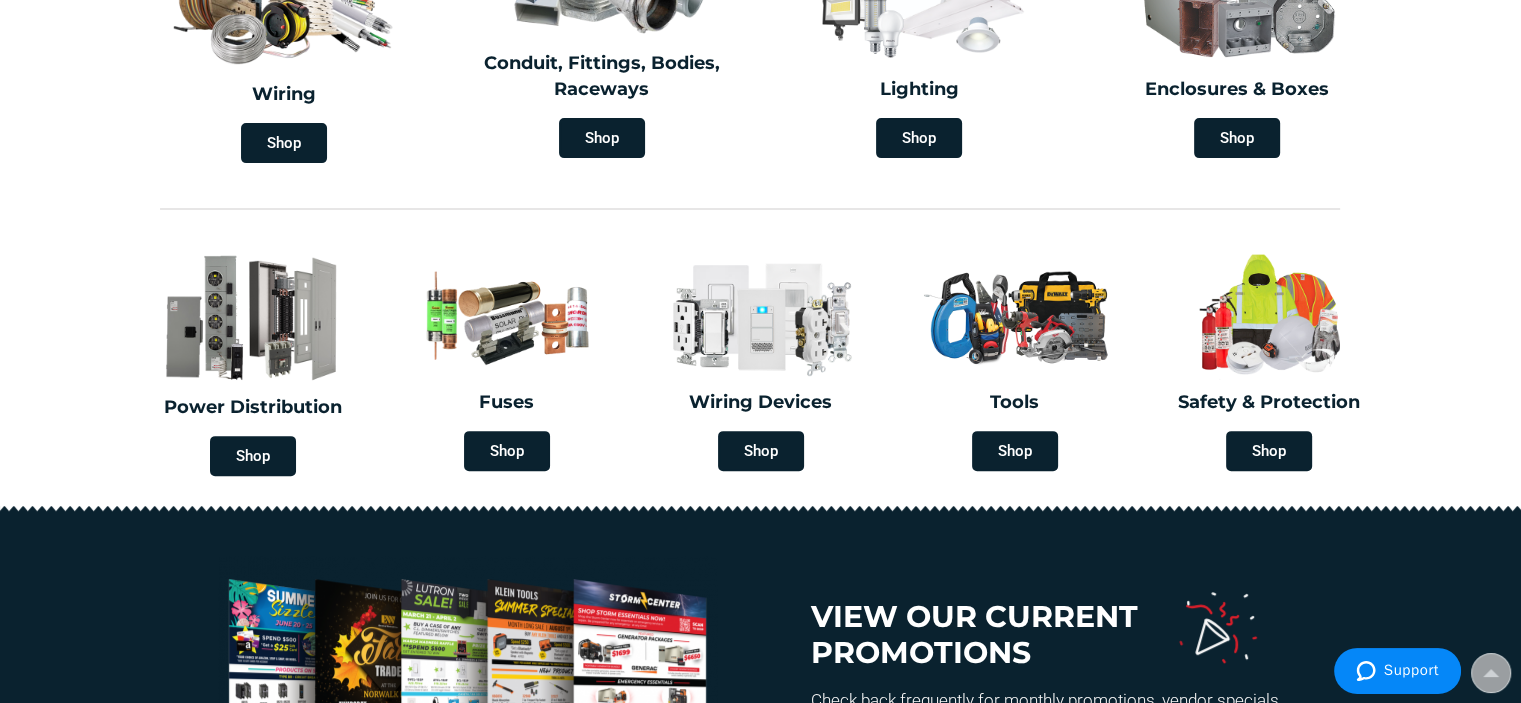 scroll, scrollTop: 720, scrollLeft: 0, axis: vertical 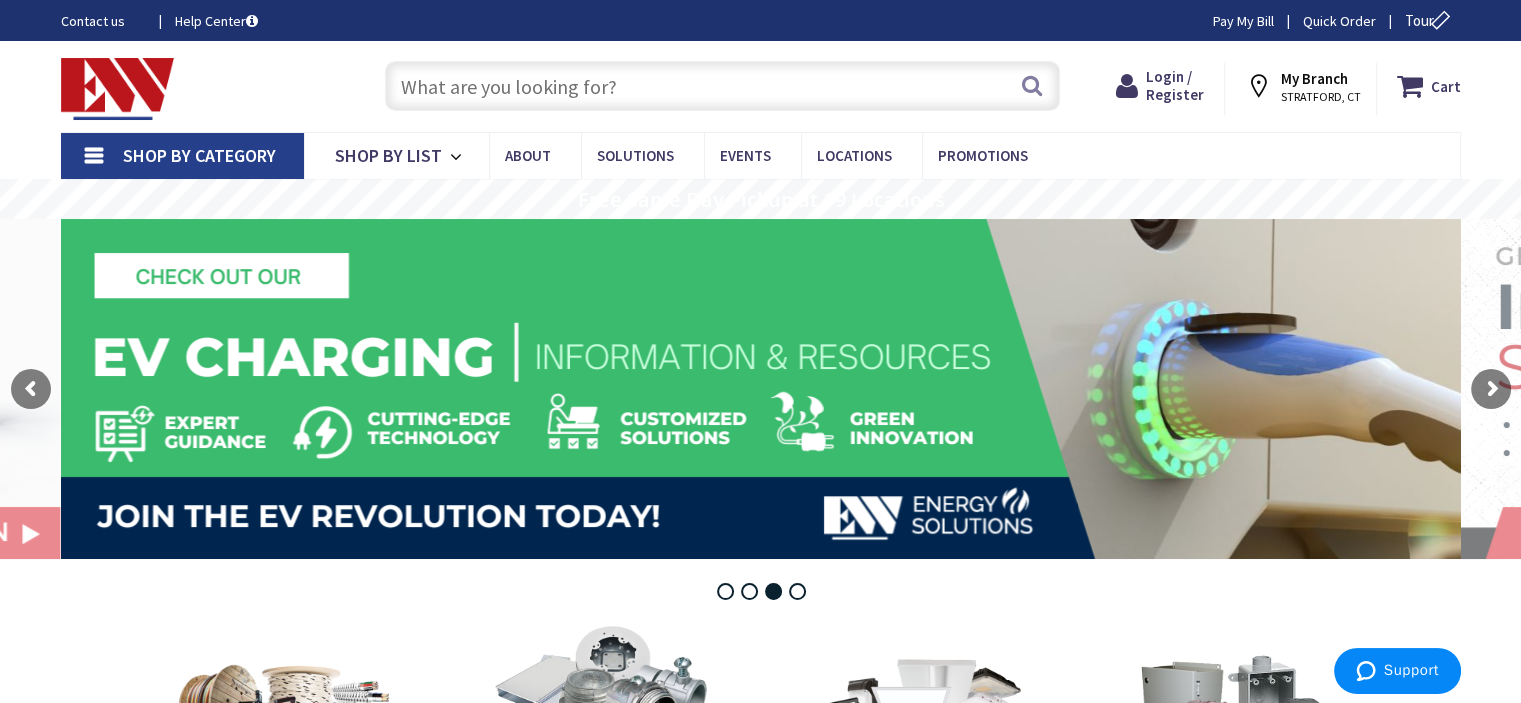 click at bounding box center [722, 86] 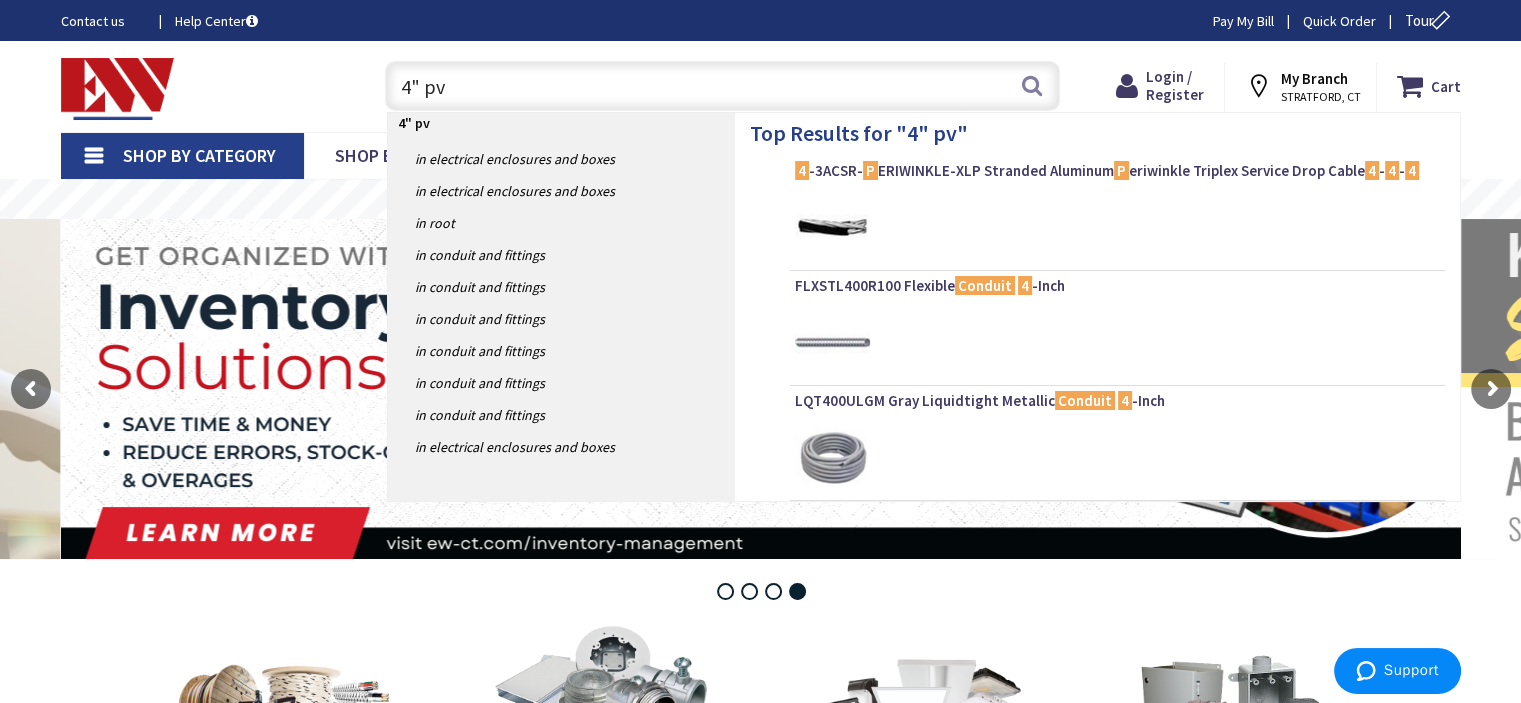 type on "4" pvc" 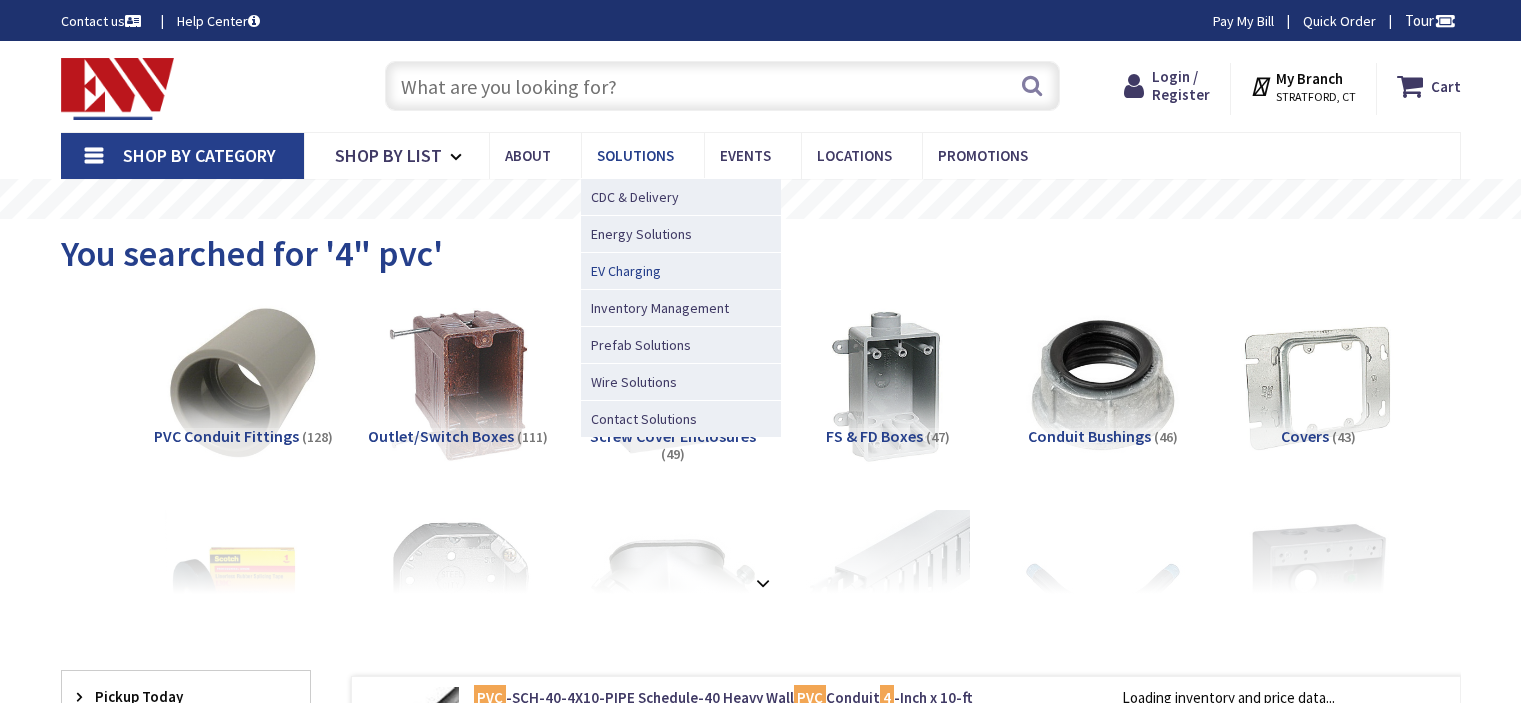 scroll, scrollTop: 0, scrollLeft: 0, axis: both 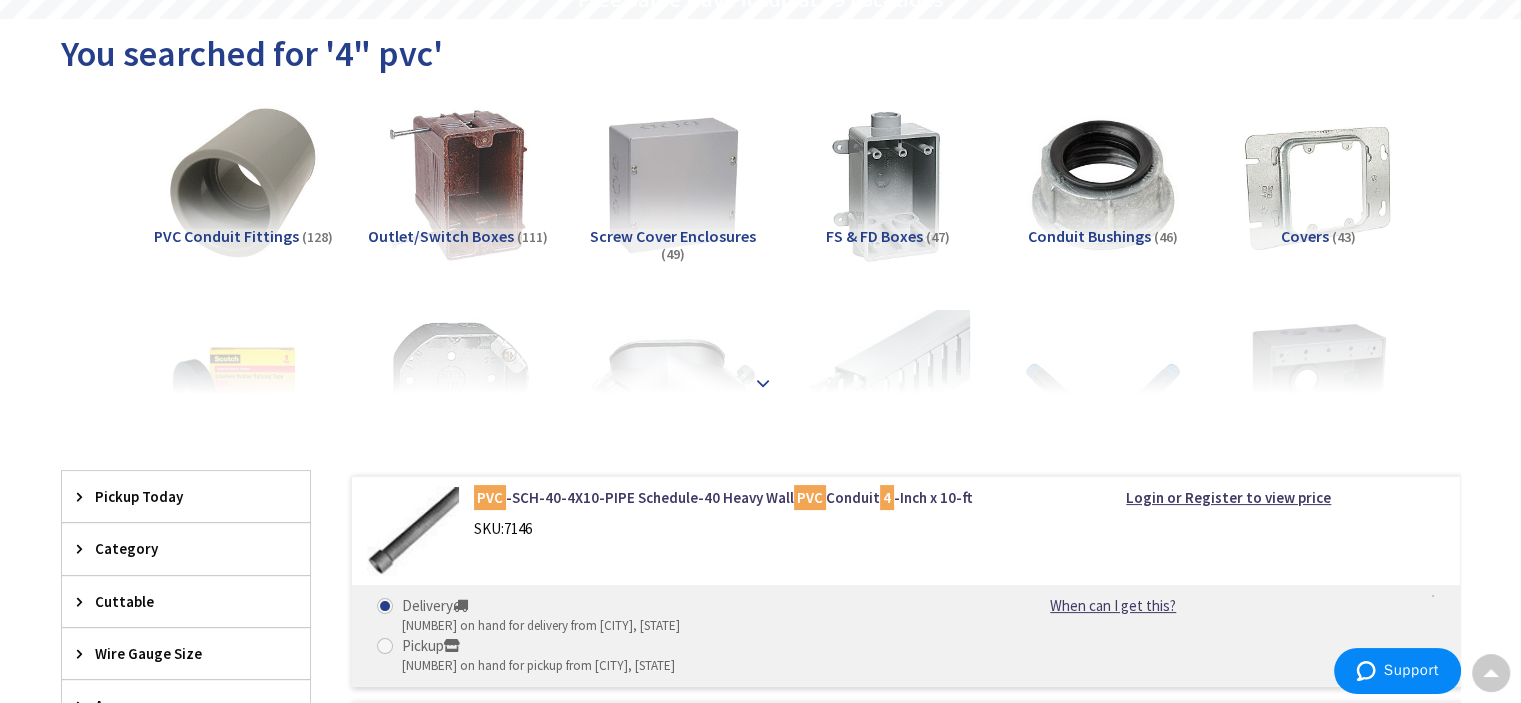 click at bounding box center (763, 383) 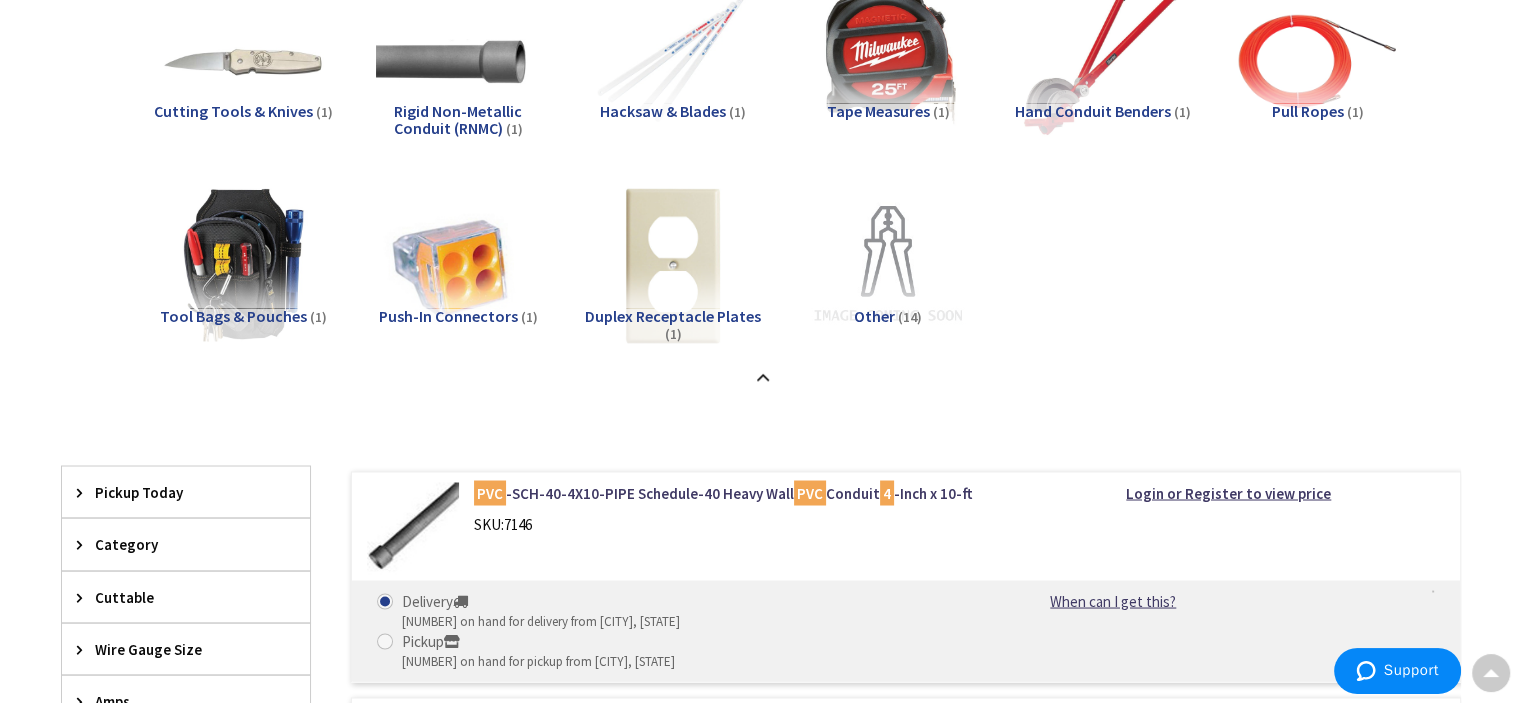 scroll, scrollTop: 3300, scrollLeft: 0, axis: vertical 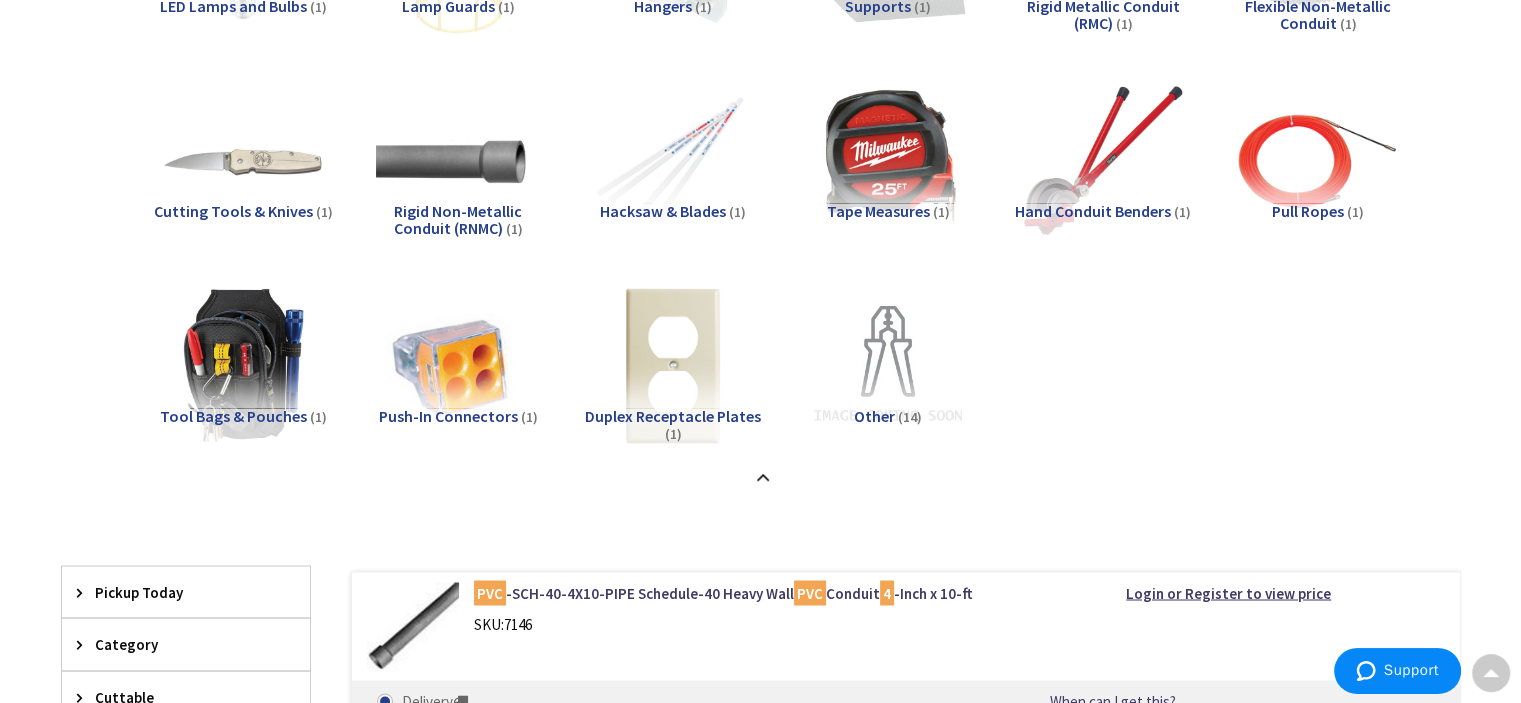 click on "Rigid Non-Metallic Conduit (RNMC)" at bounding box center [458, 220] 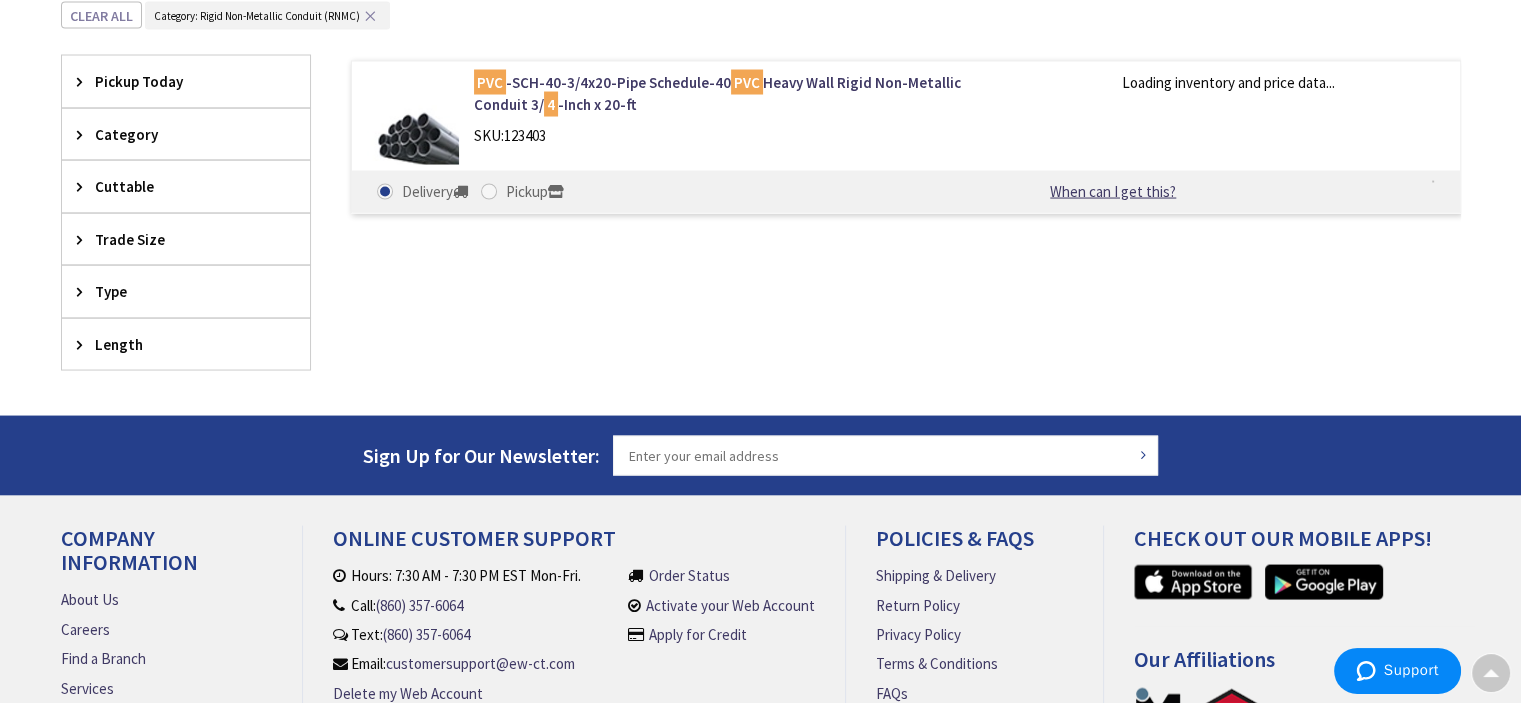 scroll, scrollTop: 3828, scrollLeft: 0, axis: vertical 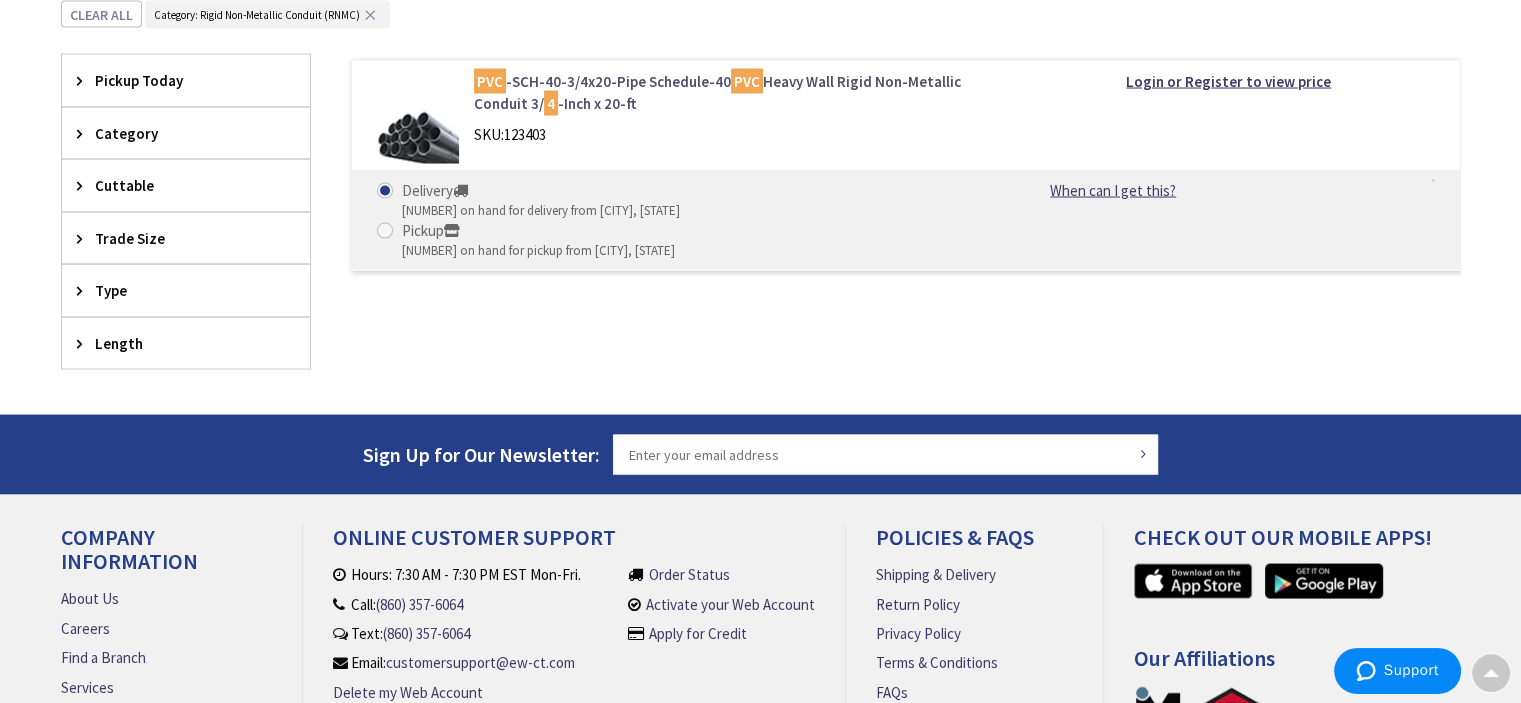 click on "PVC -SCH-40-3/4x20-Pipe Schedule-40  PVC  Heavy Wall Rigid Non-Metallic Conduit 3/ 4 -Inch x 20-ft" at bounding box center [728, 92] 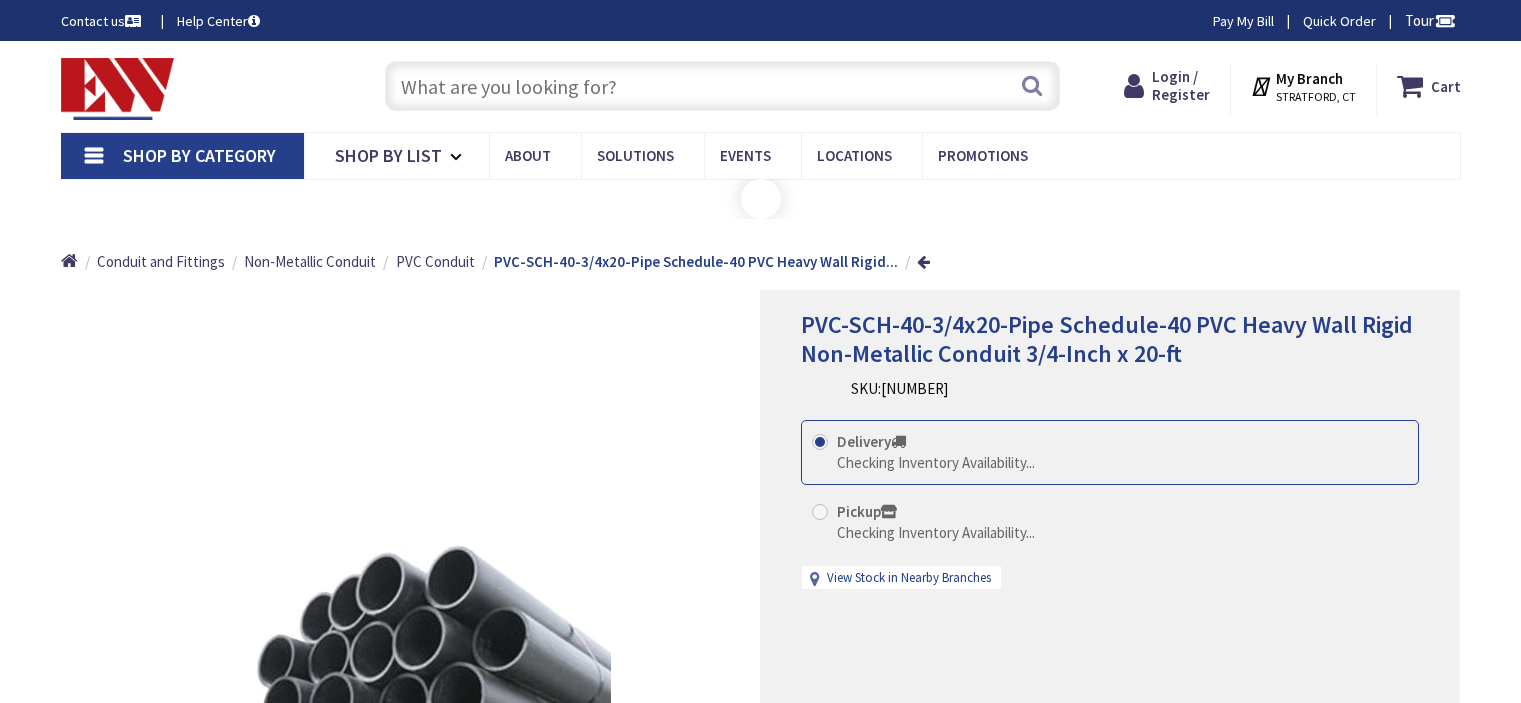 scroll, scrollTop: 0, scrollLeft: 0, axis: both 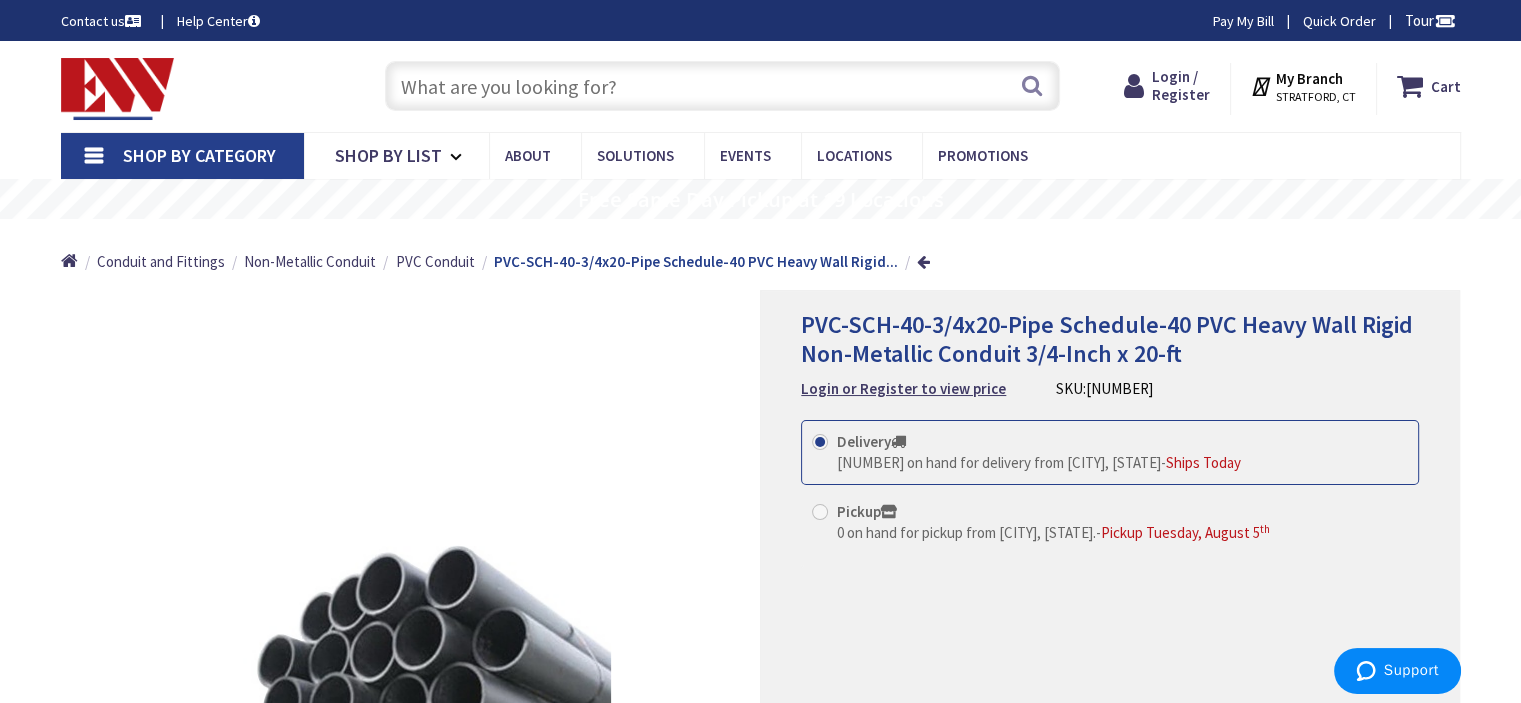 click at bounding box center [722, 86] 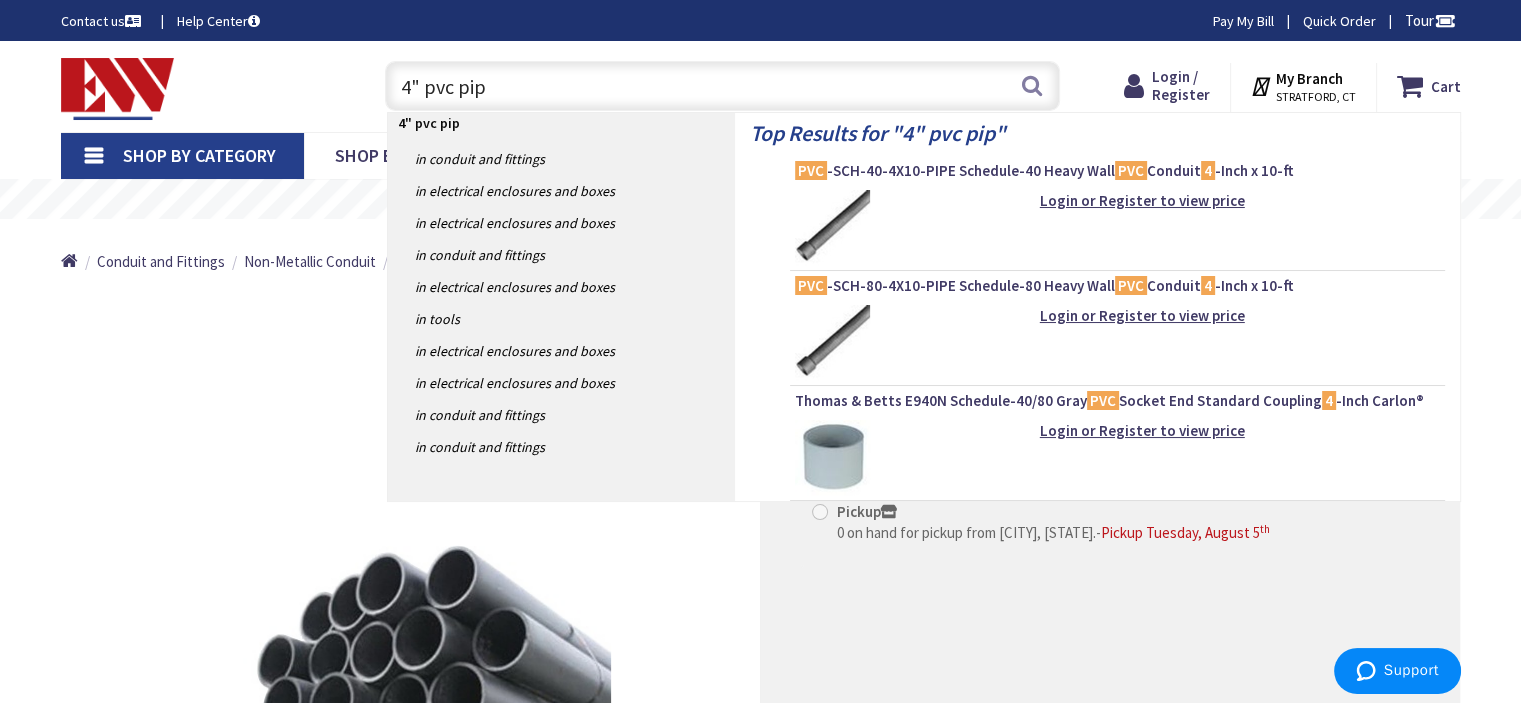 type on "4" pvc pipe" 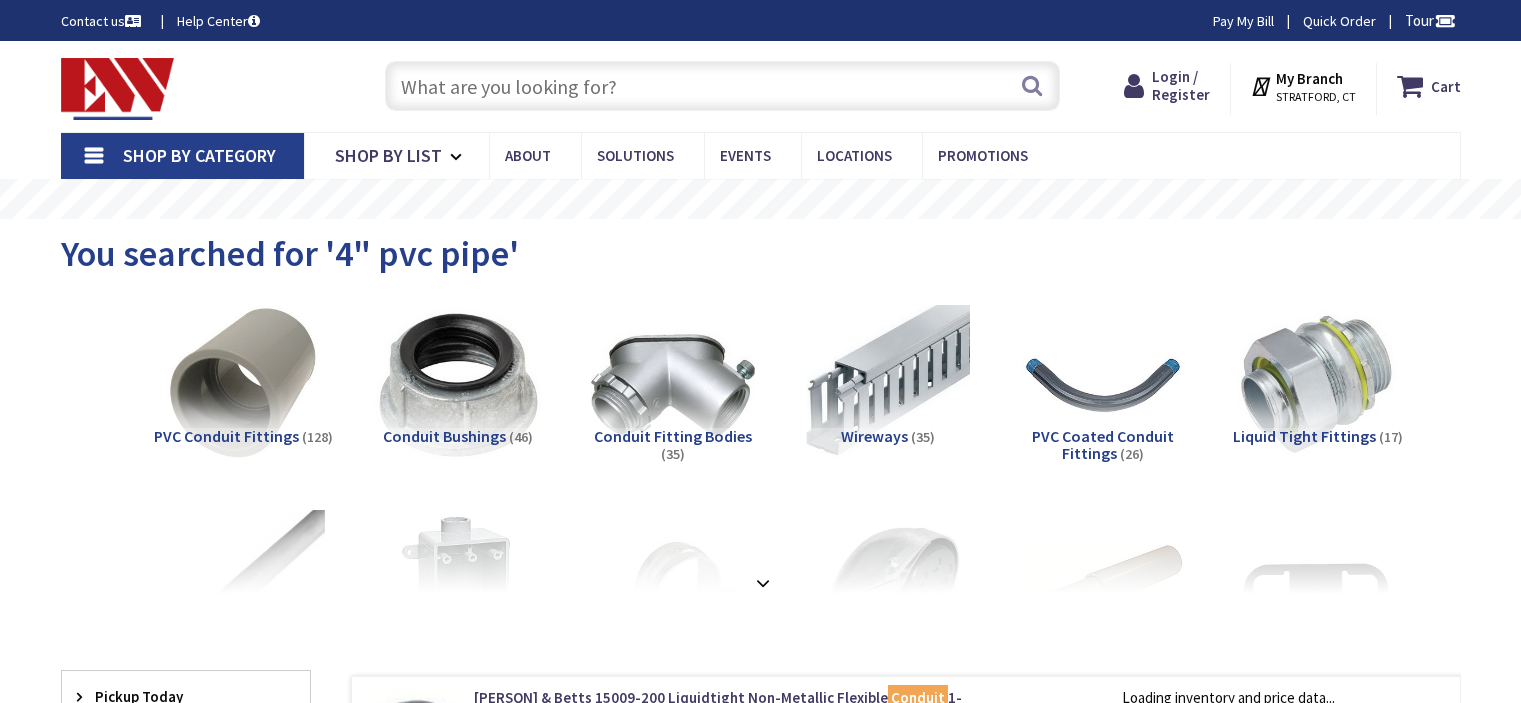 scroll, scrollTop: 0, scrollLeft: 0, axis: both 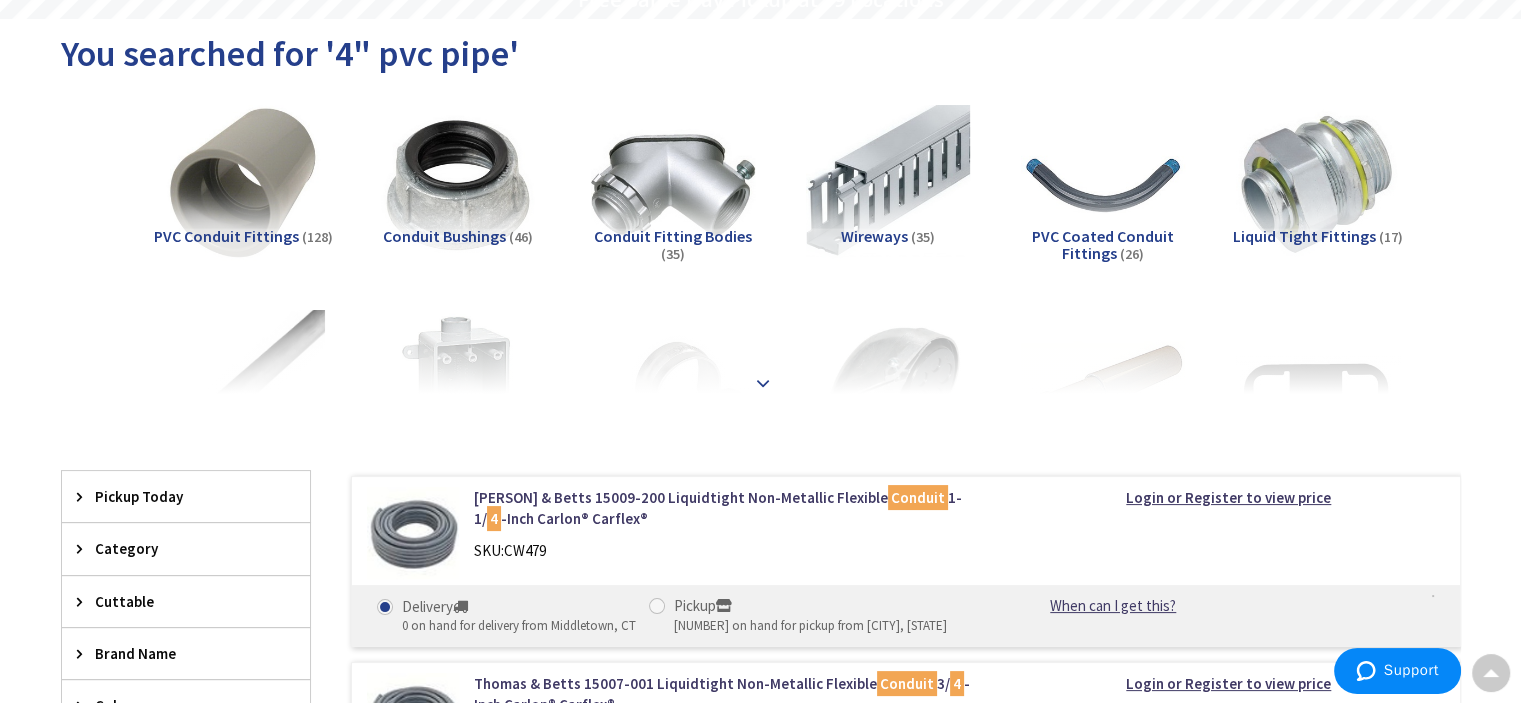 click at bounding box center [763, 383] 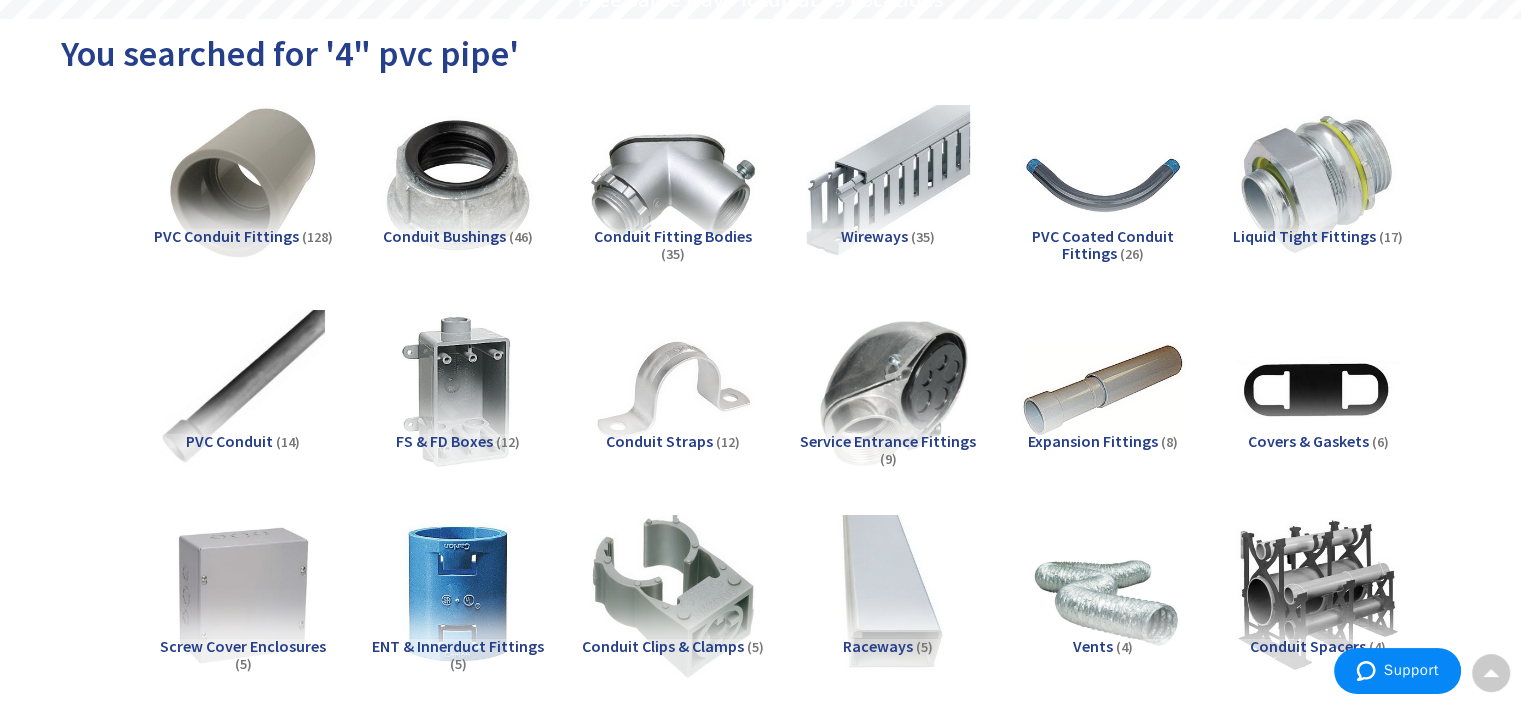 click at bounding box center (887, 390) 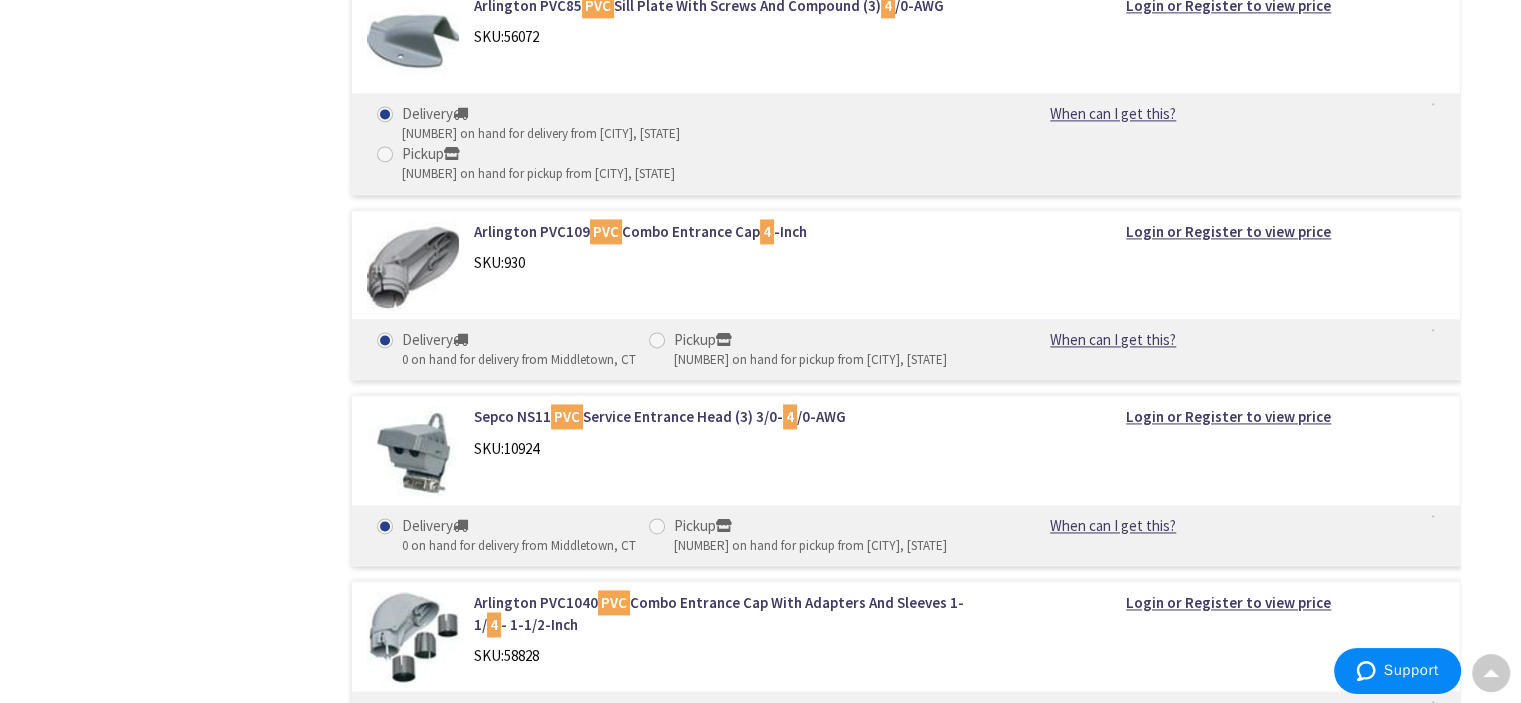 scroll, scrollTop: 2783, scrollLeft: 0, axis: vertical 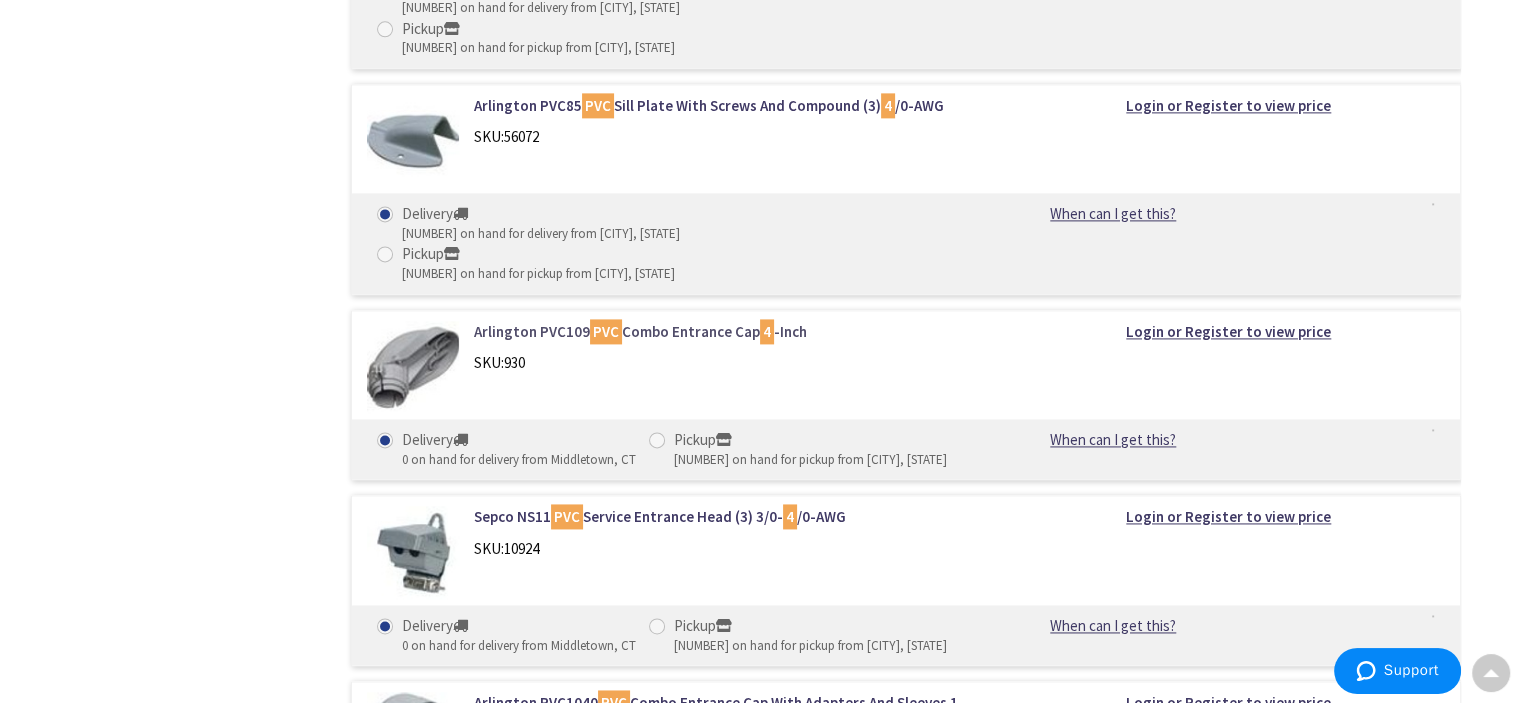 click on "Arlington PVC109  PVC  Combo Entrance Cap  4 -Inch" at bounding box center (728, 331) 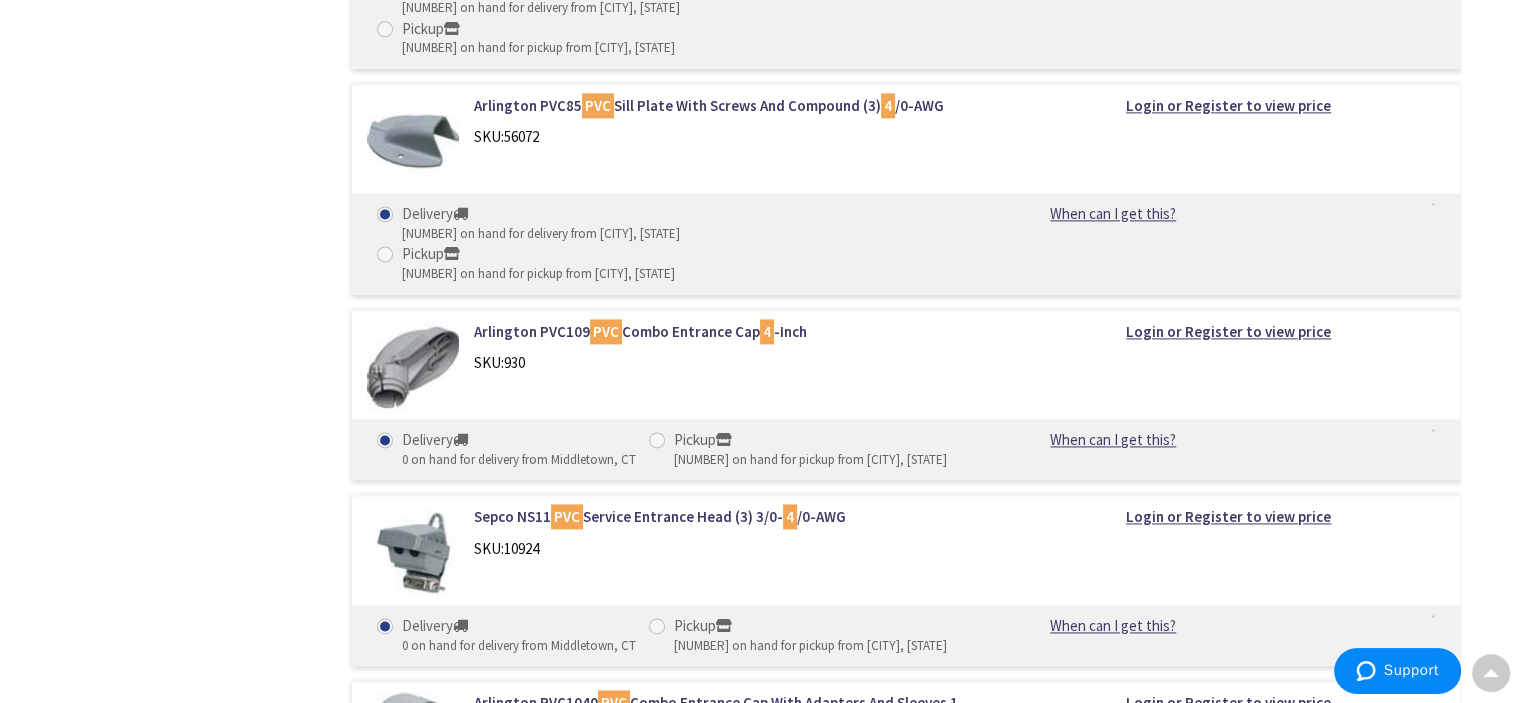 click at bounding box center (413, 367) 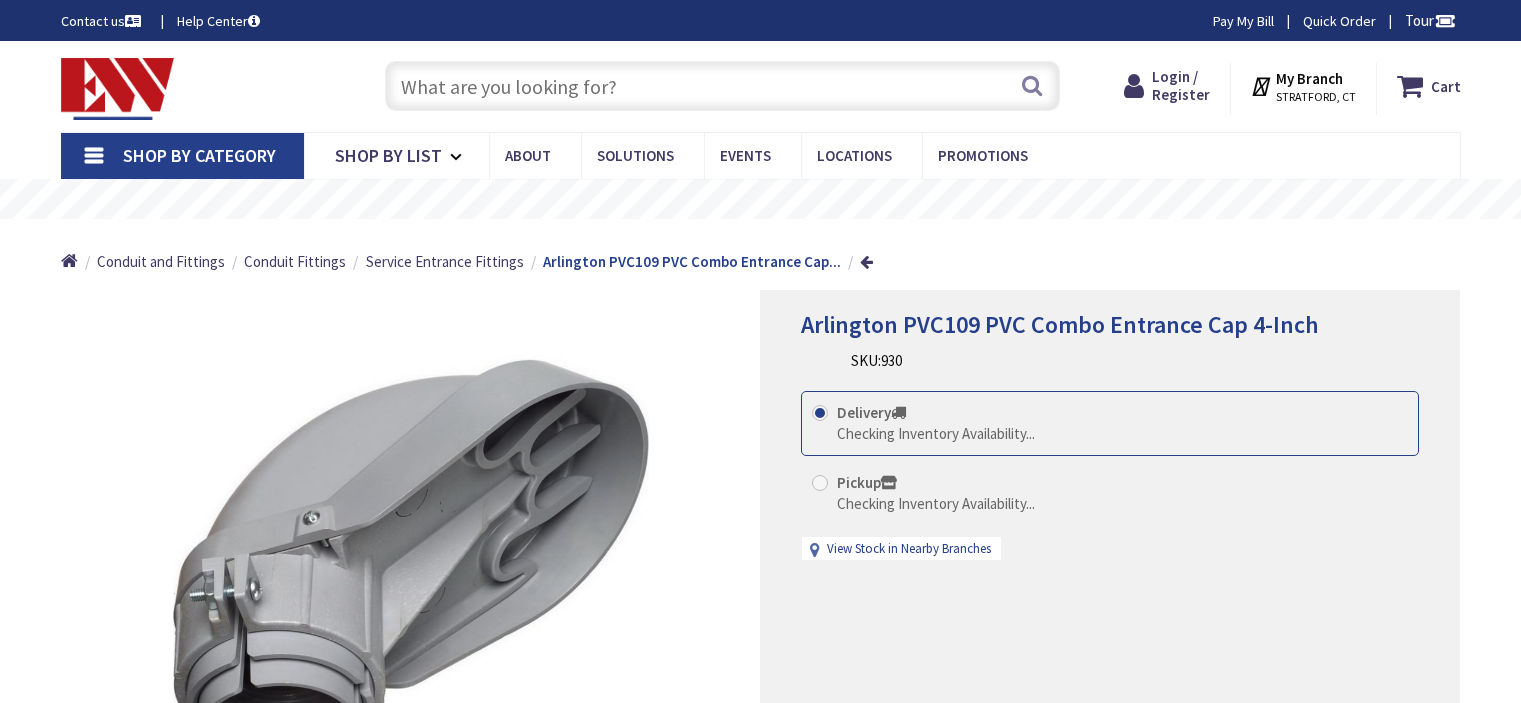 scroll, scrollTop: 0, scrollLeft: 0, axis: both 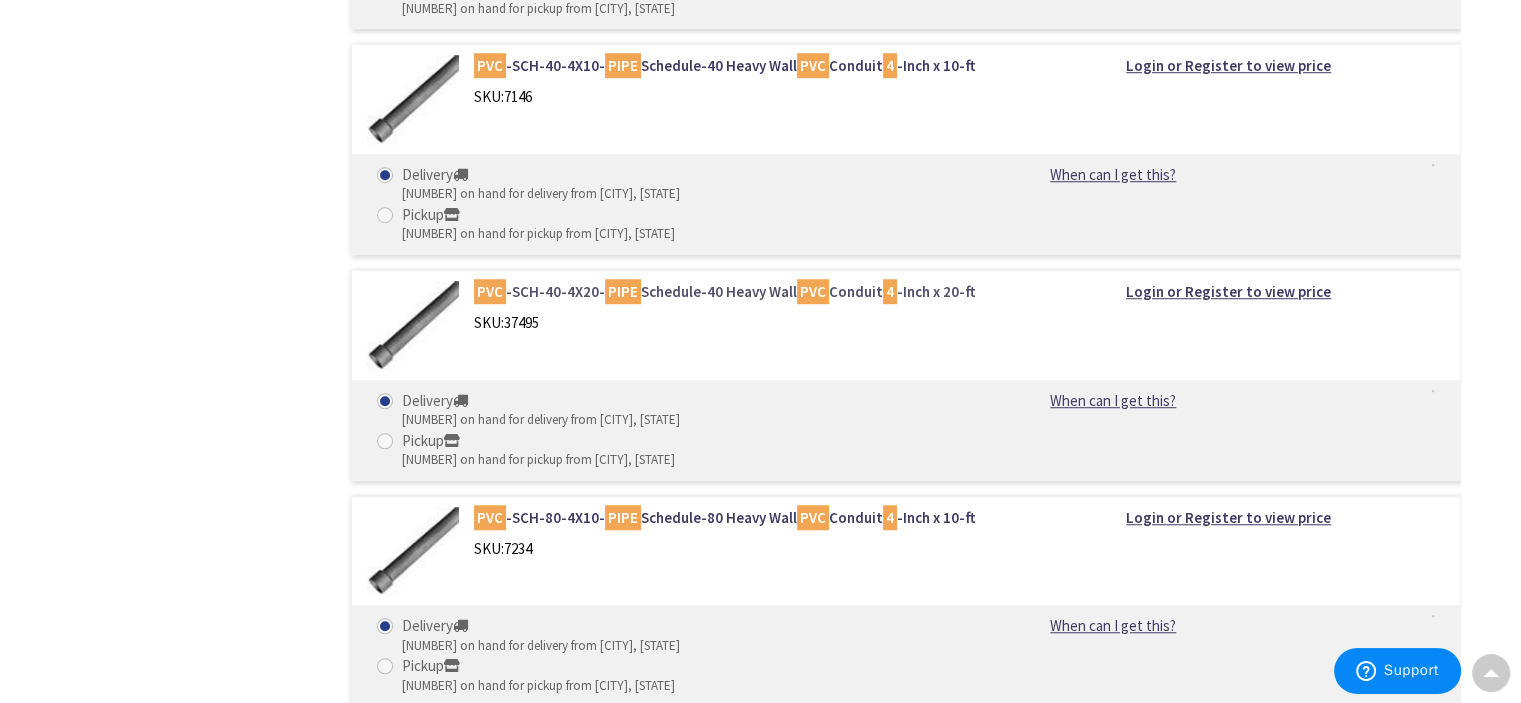 click on "PVC -SCH-40-4X20- PIPE  Schedule-40 Heavy Wall  PVC  Conduit  4 -Inch x 20-ft" at bounding box center (728, 291) 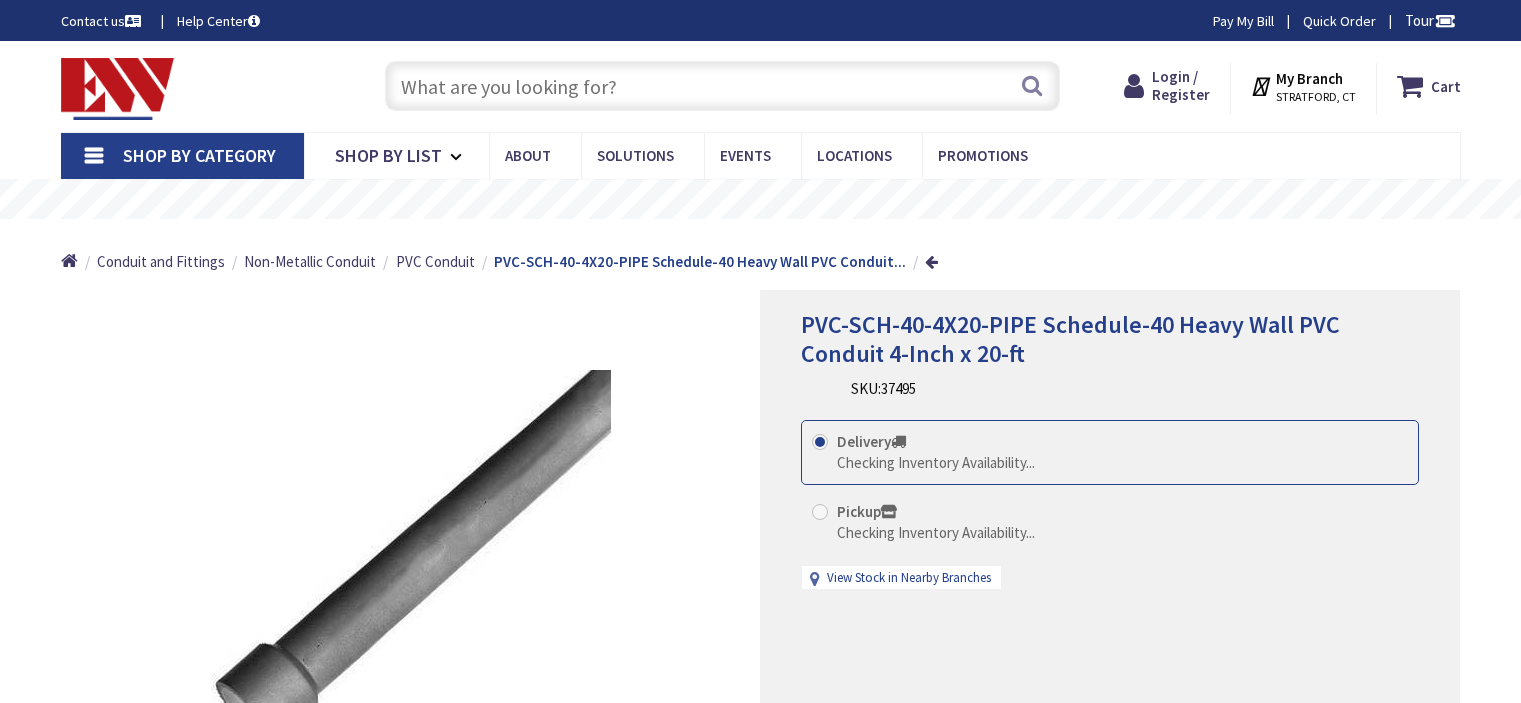 scroll, scrollTop: 0, scrollLeft: 0, axis: both 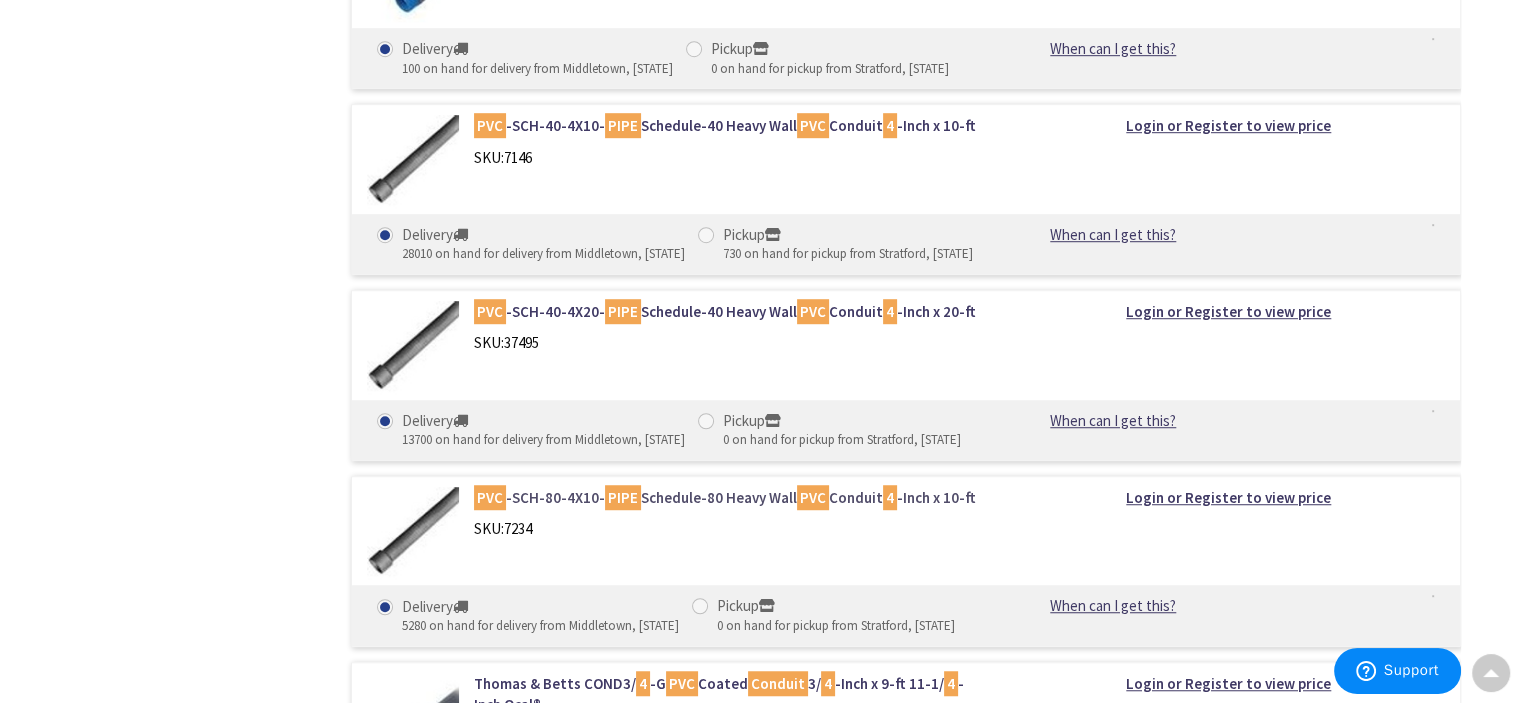 click on "PVC -SCH-80-4X10- PIPE  Schedule-80 Heavy Wall  PVC  Conduit  4 -Inch x 10-ft" at bounding box center (728, 497) 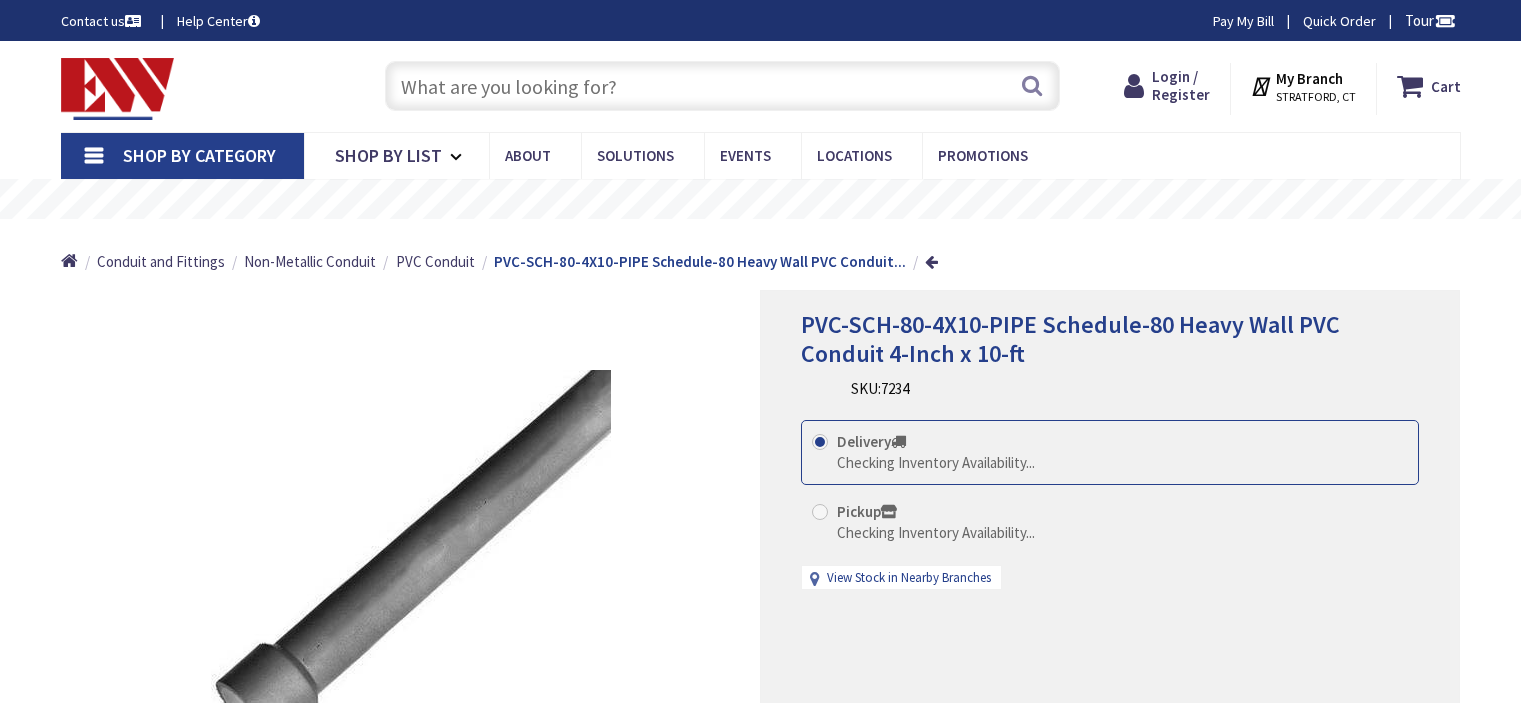 scroll, scrollTop: 0, scrollLeft: 0, axis: both 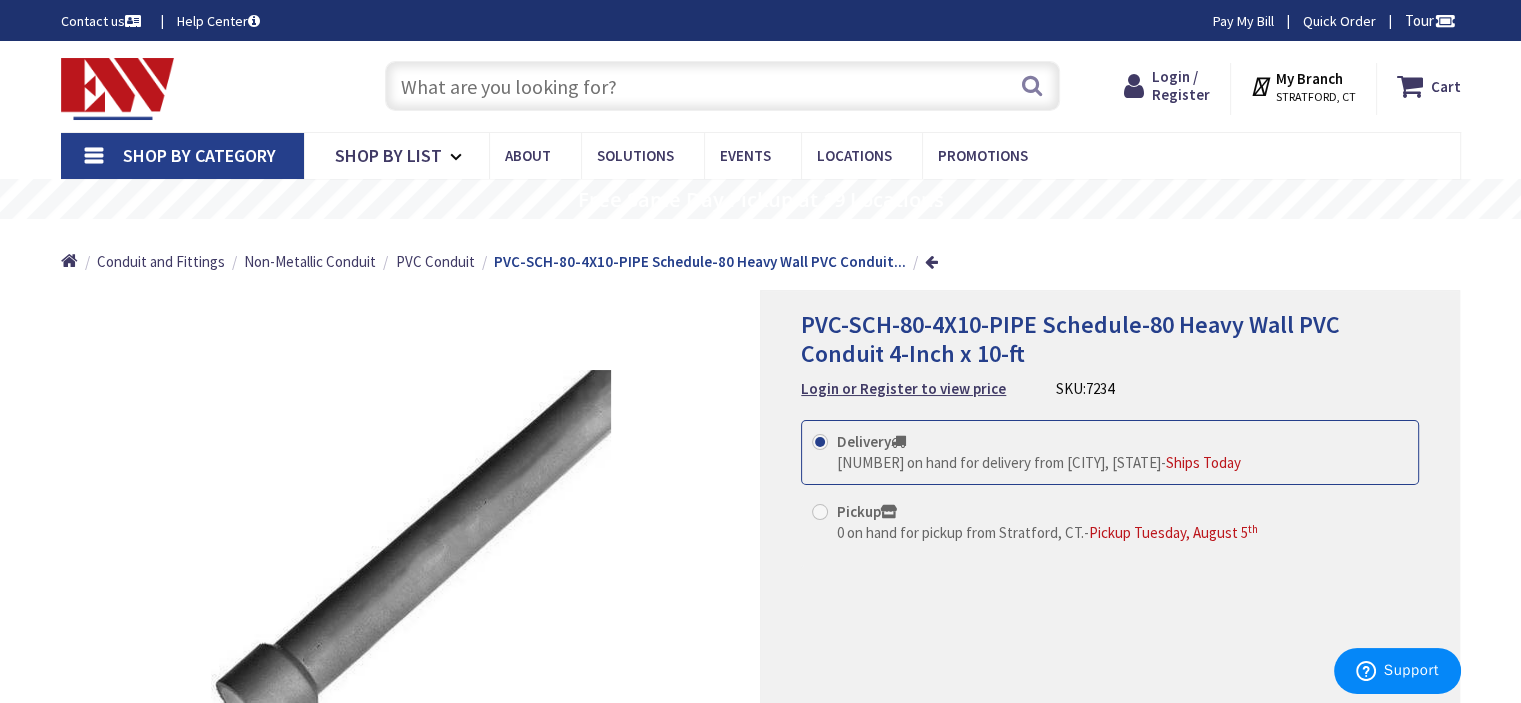 click on "STRATFORD, CT" at bounding box center [1316, 97] 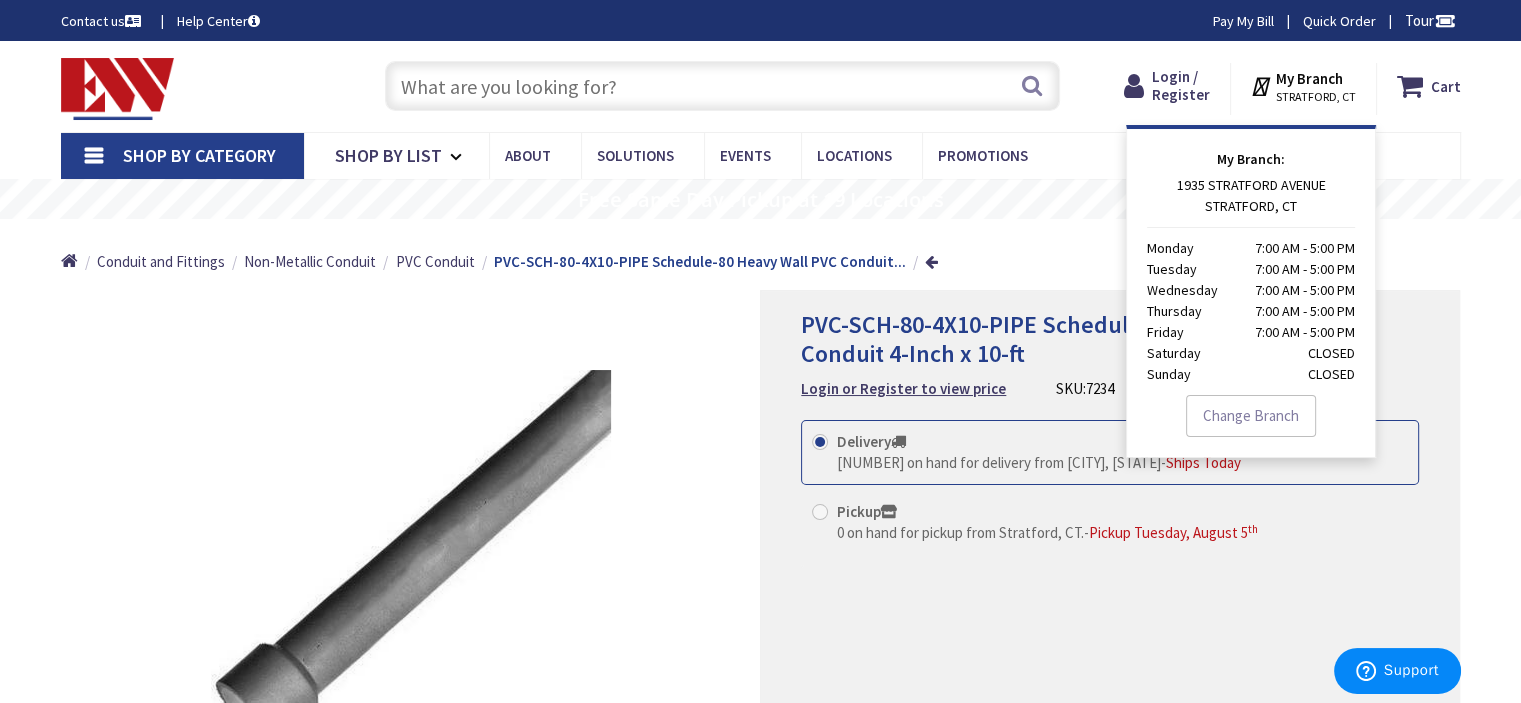 click on "My Branch
[CITY], [STATE]" at bounding box center (1316, 86) 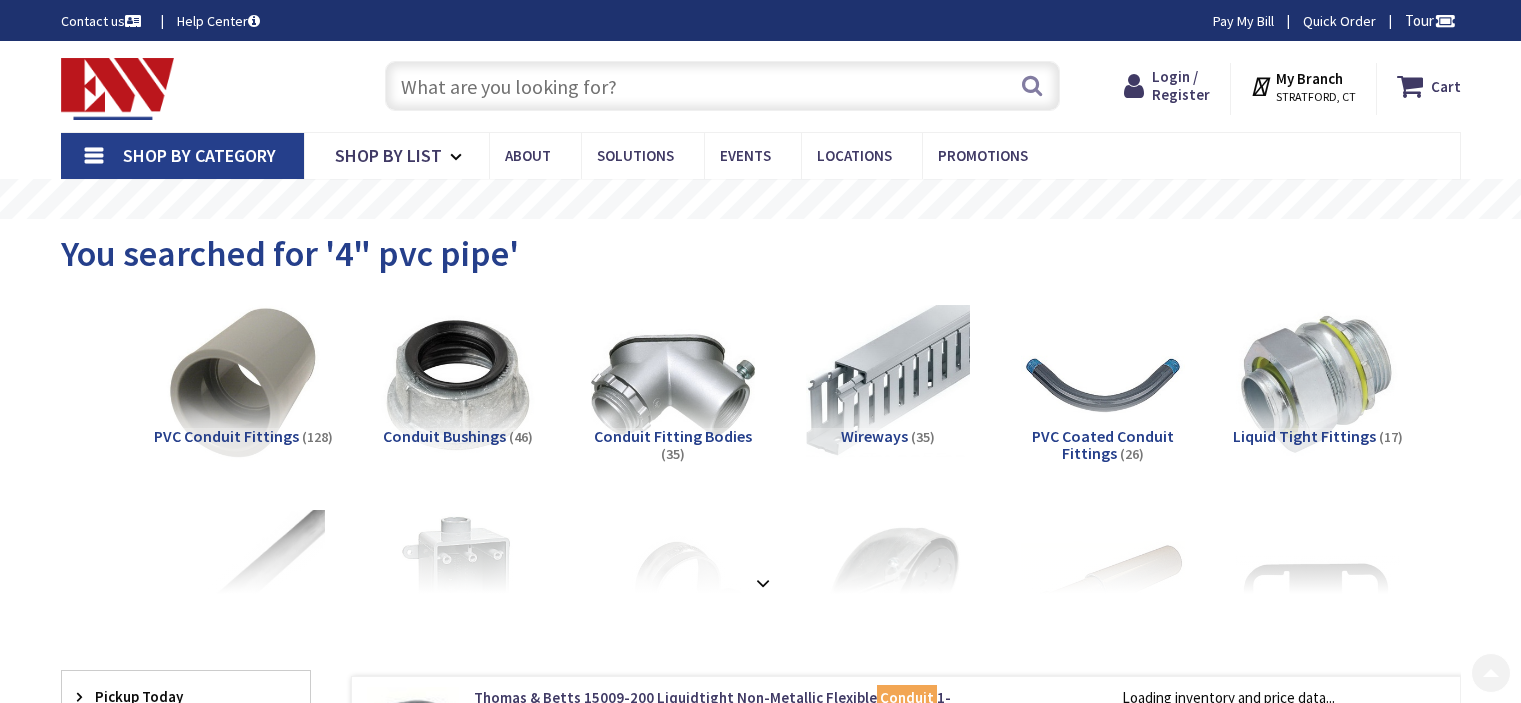 scroll, scrollTop: 1315, scrollLeft: 0, axis: vertical 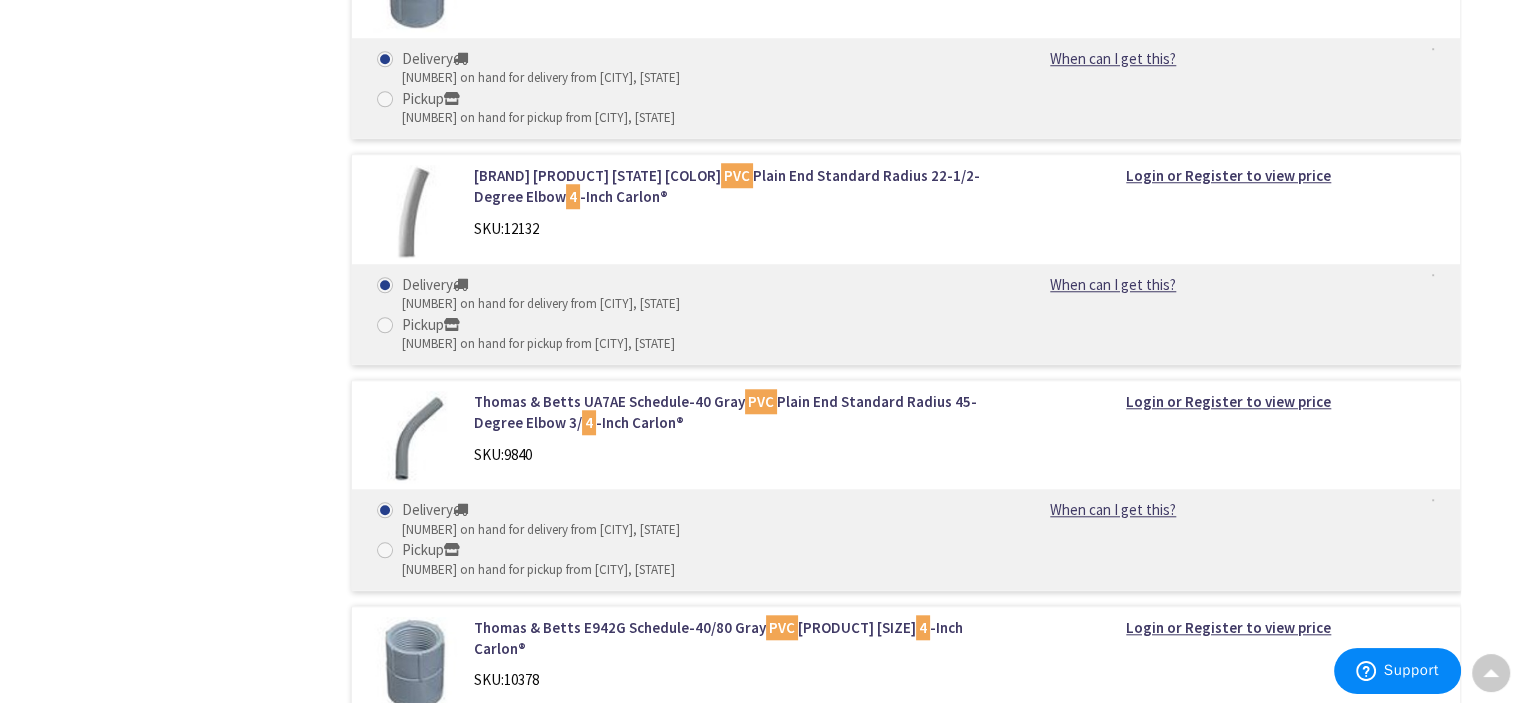 click on "Thomas & Betts E954NXX Schedule-40/80 Gray  PVC  Slip Meter Riser  4 -Inch Carlon®" at bounding box center (728, 1756) 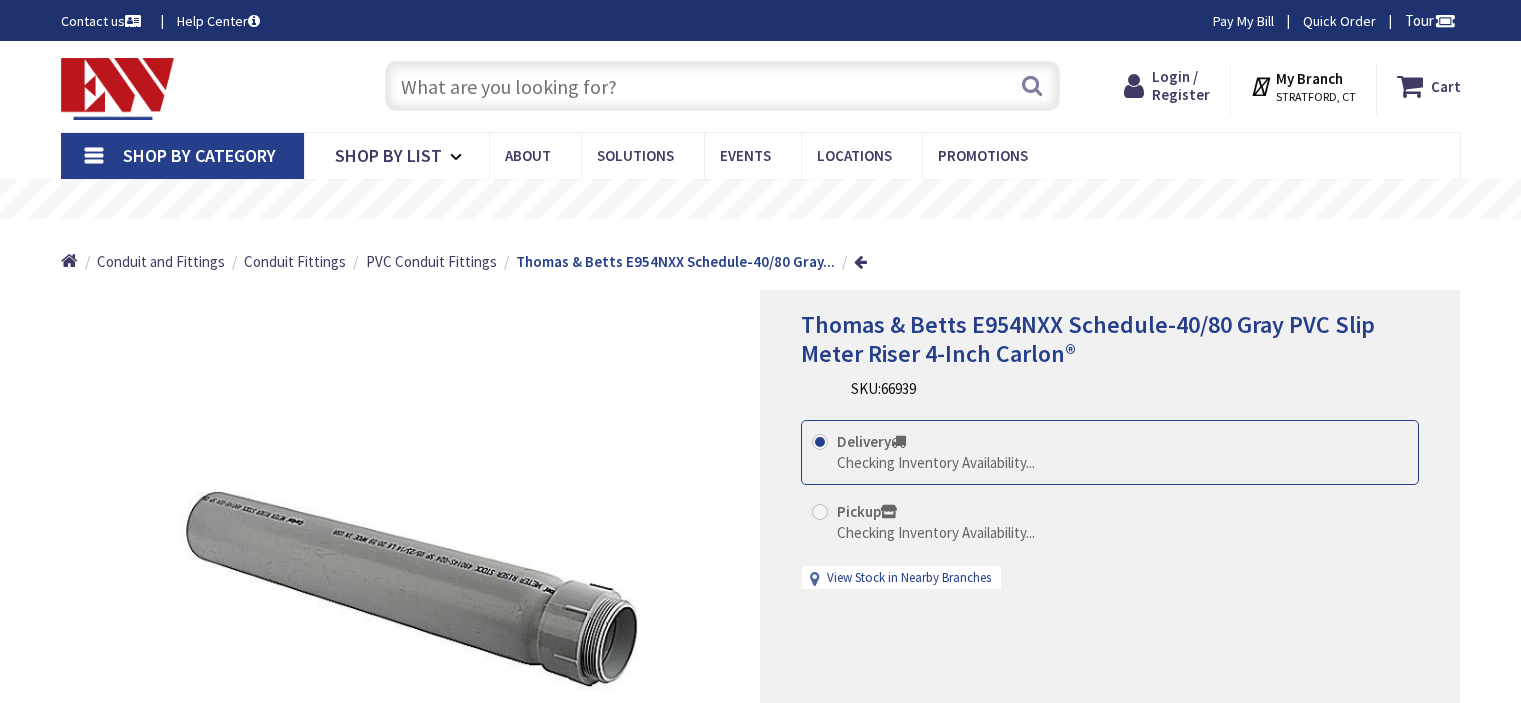 scroll, scrollTop: 0, scrollLeft: 0, axis: both 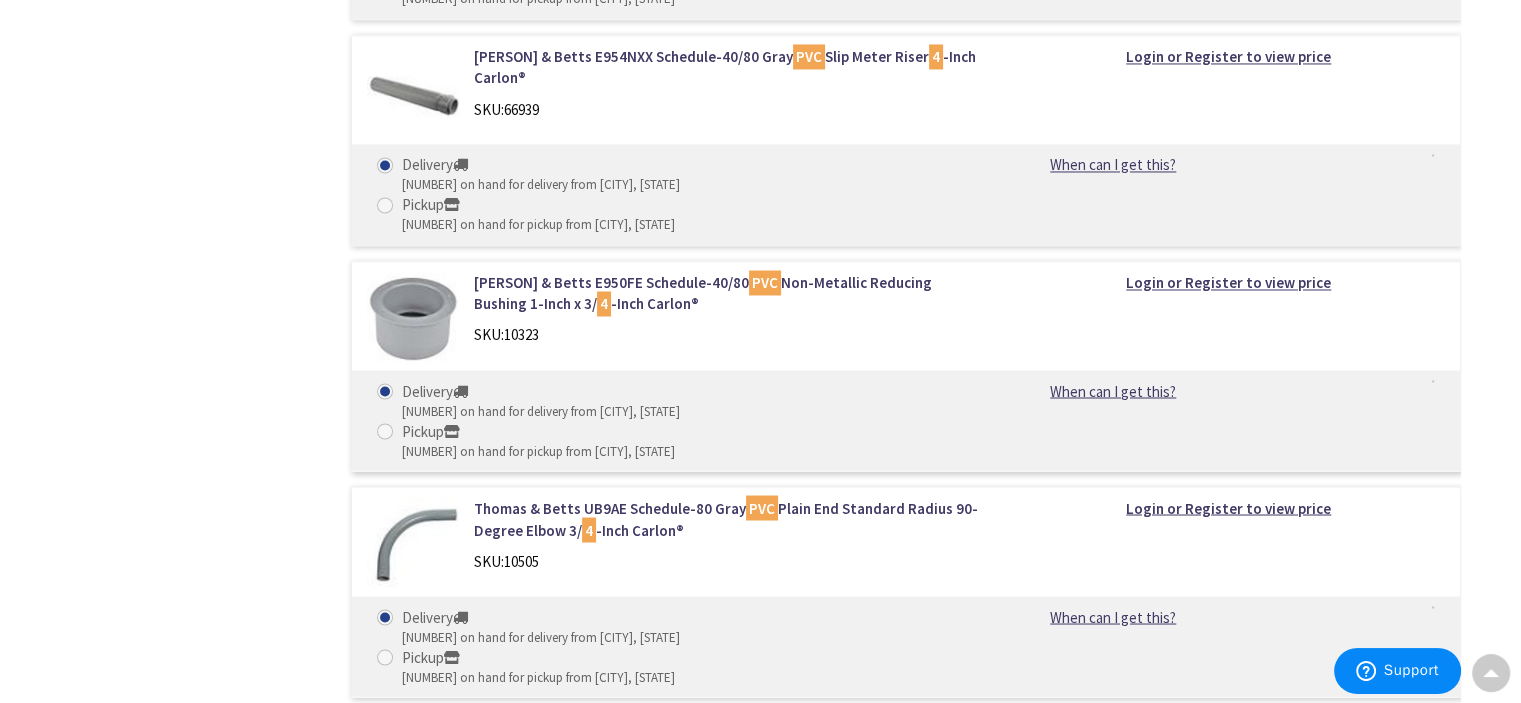 click on "Thomas & Betts UB9AN Schedule-80 Gray  PVC  Plain End Standard Radius 90-Degree Elbow  4 -Inch Carlon®" at bounding box center [728, 2099] 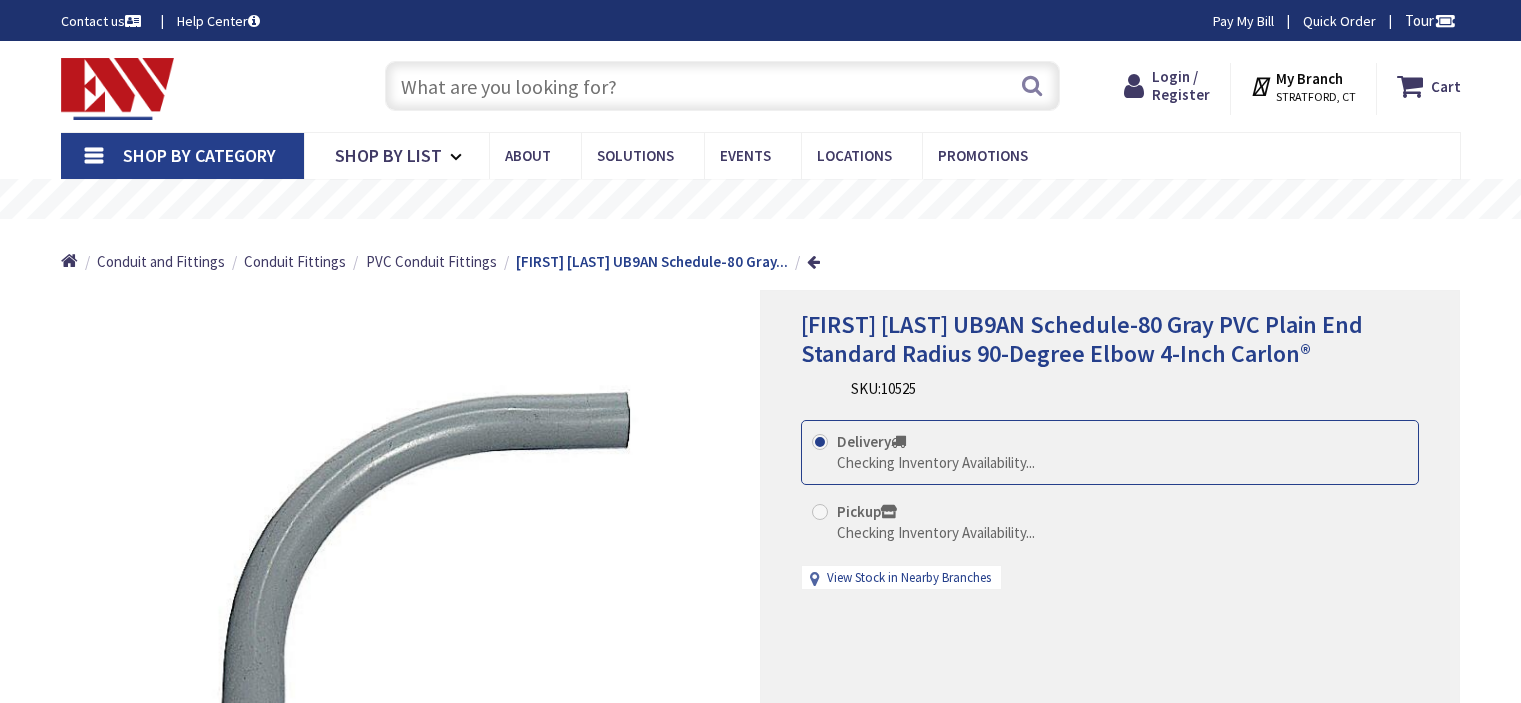 scroll, scrollTop: 0, scrollLeft: 0, axis: both 